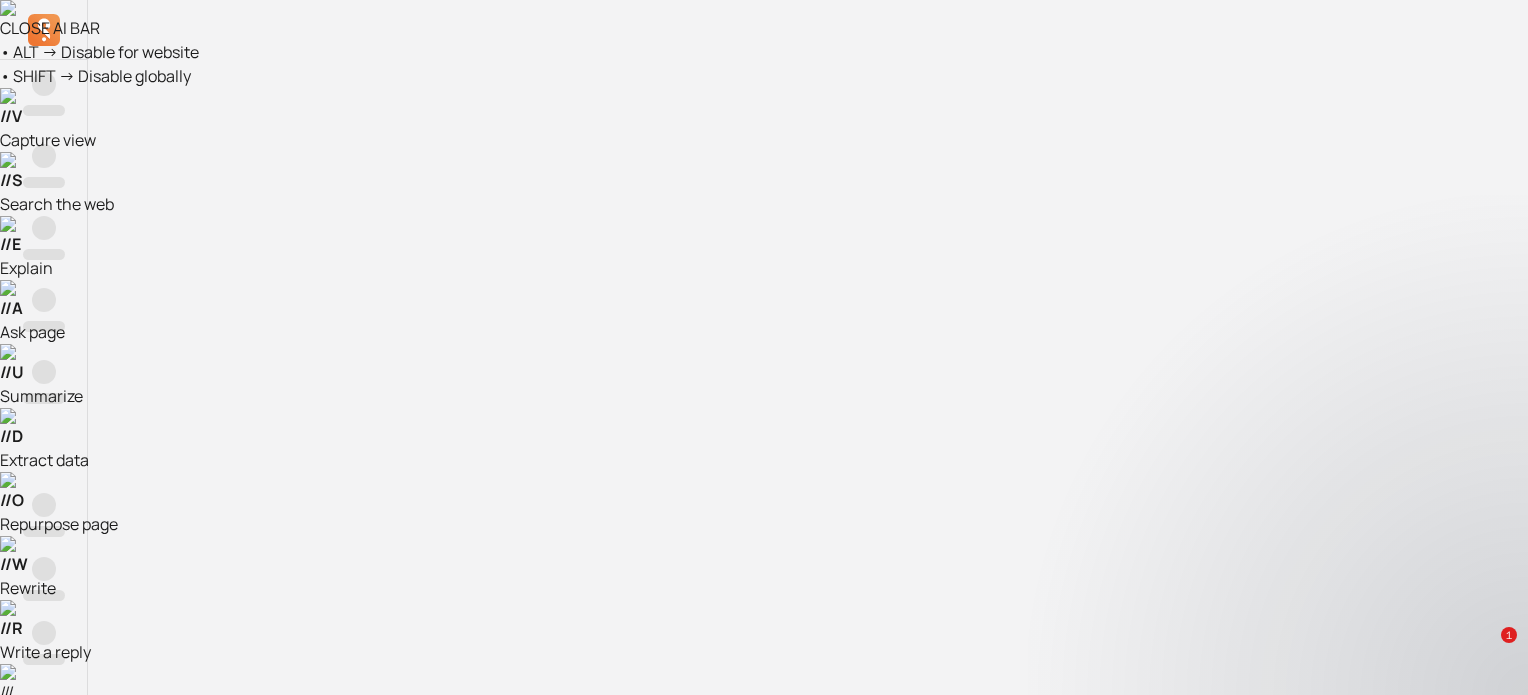 scroll, scrollTop: 124, scrollLeft: 0, axis: vertical 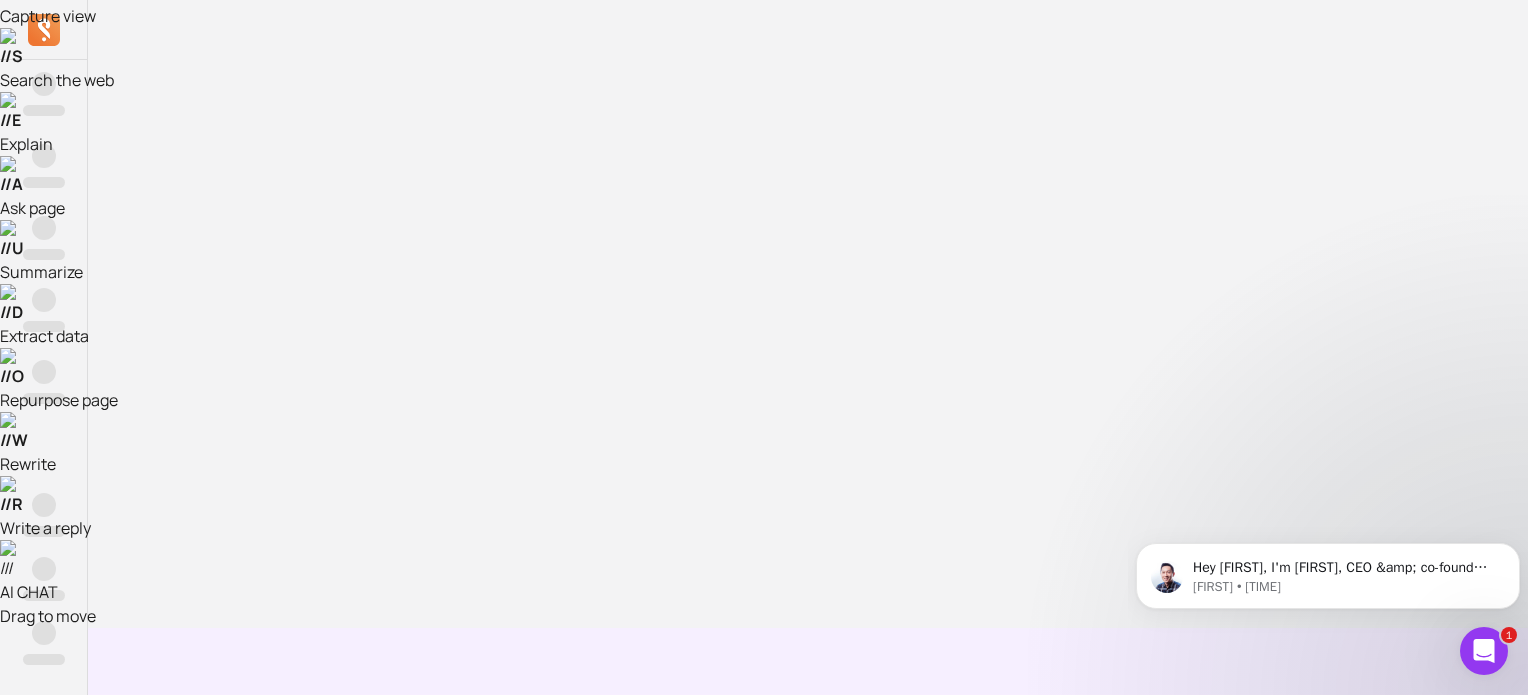 click on "Refresh status" at bounding box center [808, 1335] 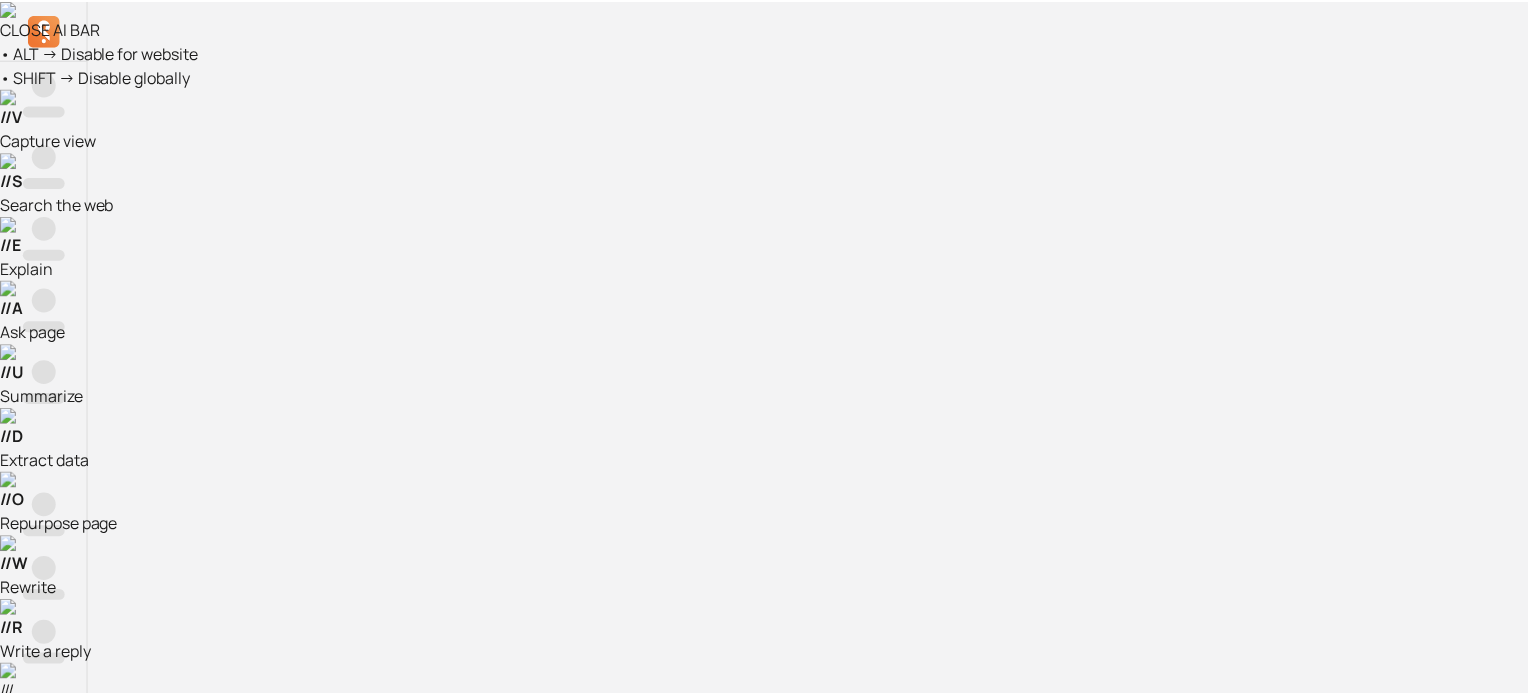 scroll, scrollTop: 0, scrollLeft: 0, axis: both 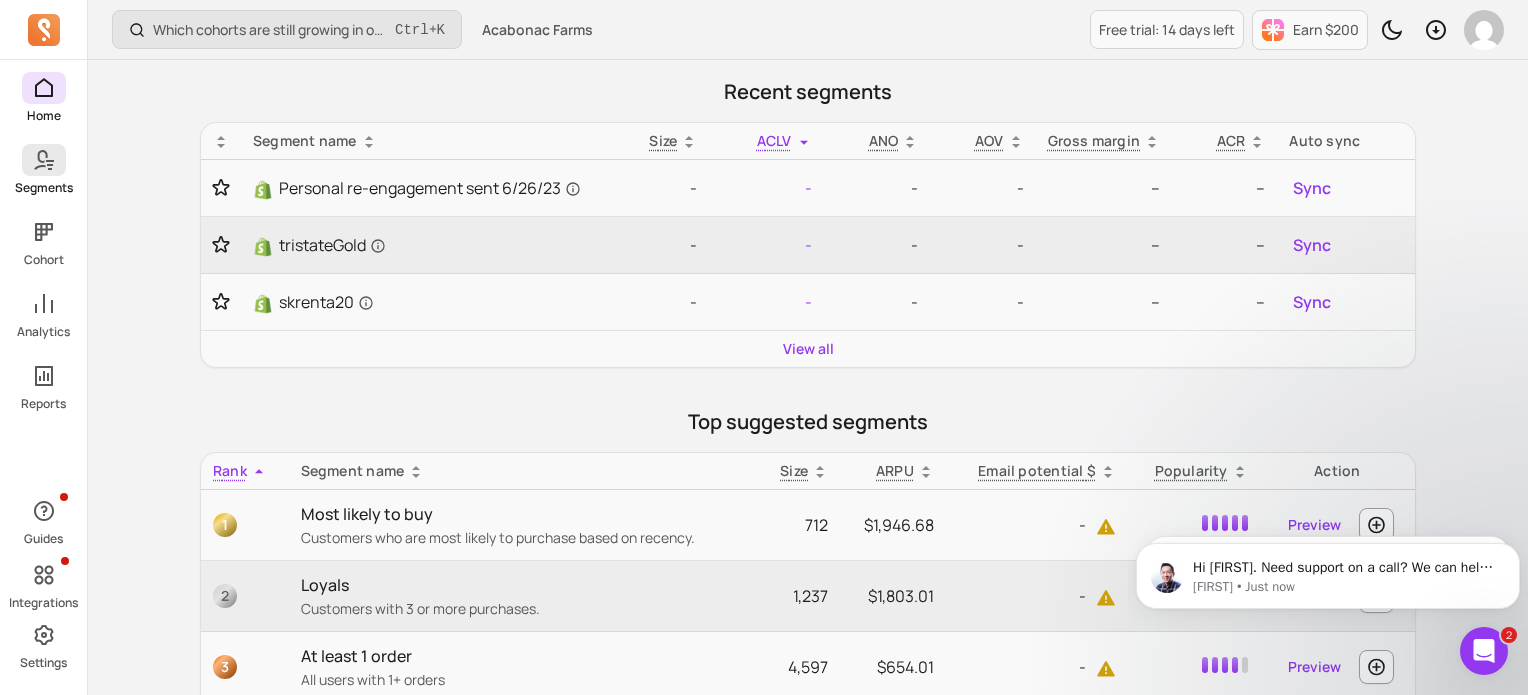 click 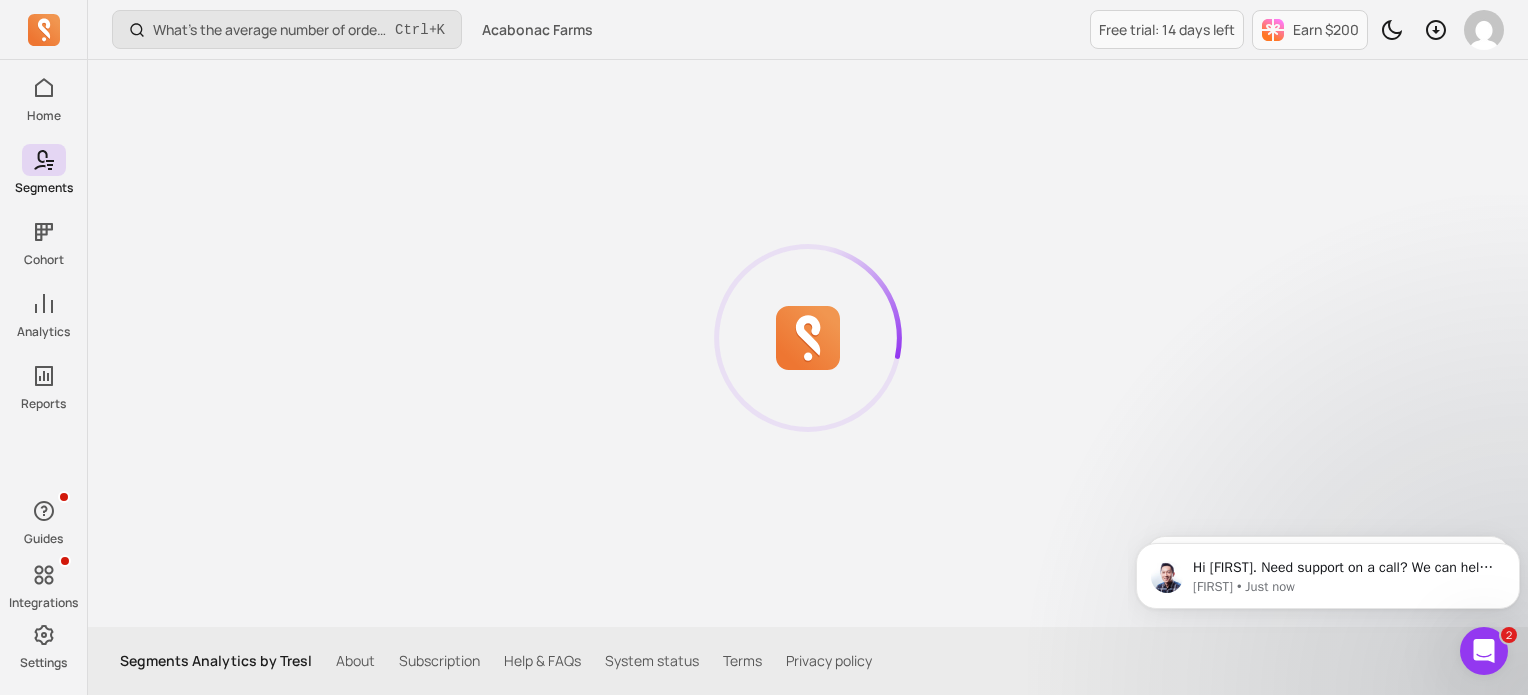 scroll, scrollTop: 0, scrollLeft: 0, axis: both 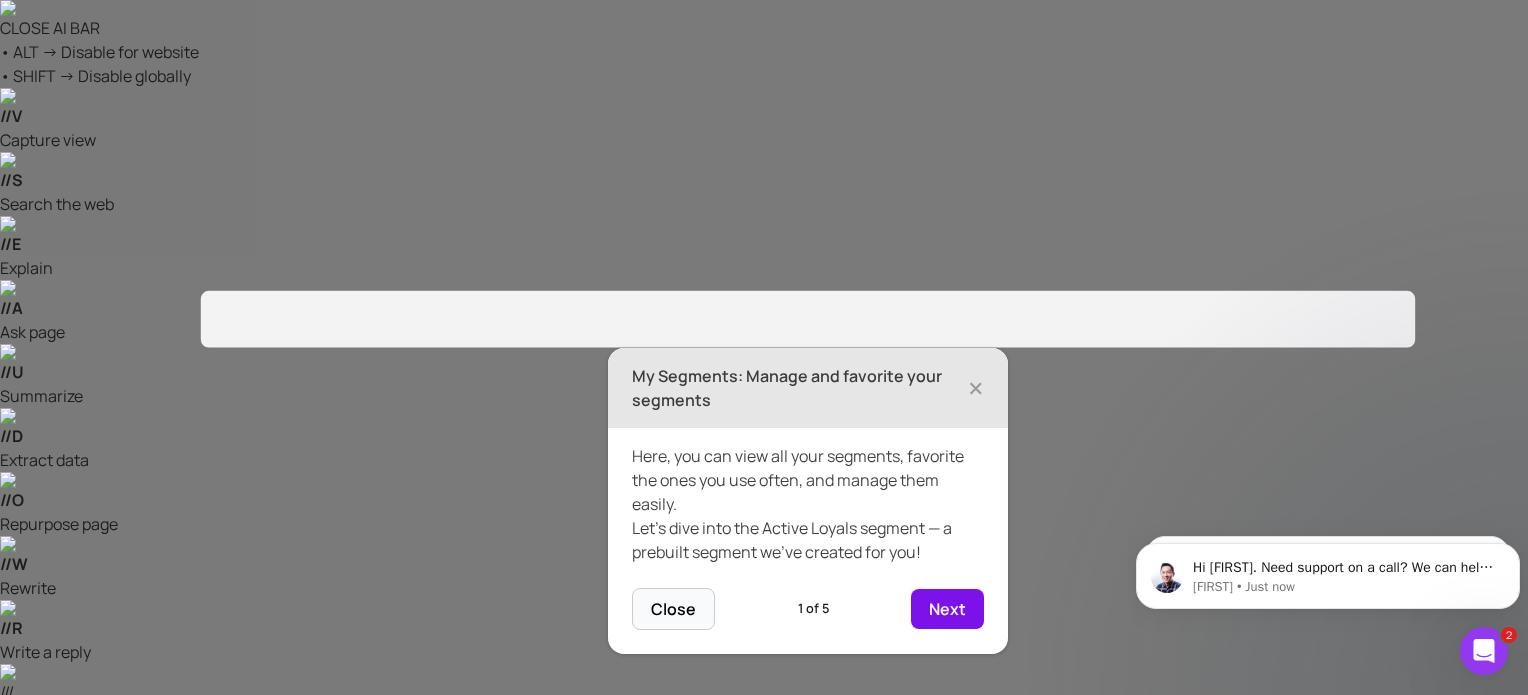 click on "Next" at bounding box center [947, 609] 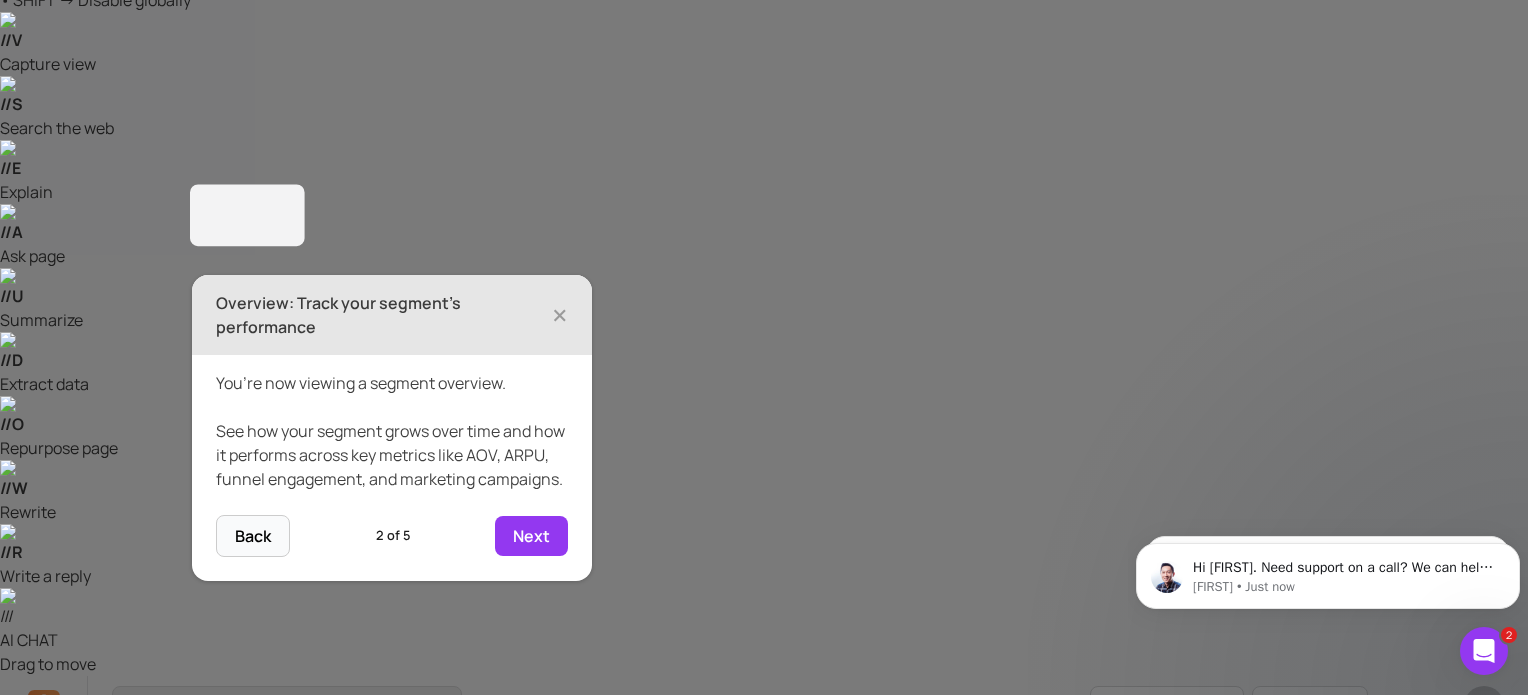 scroll, scrollTop: 138, scrollLeft: 0, axis: vertical 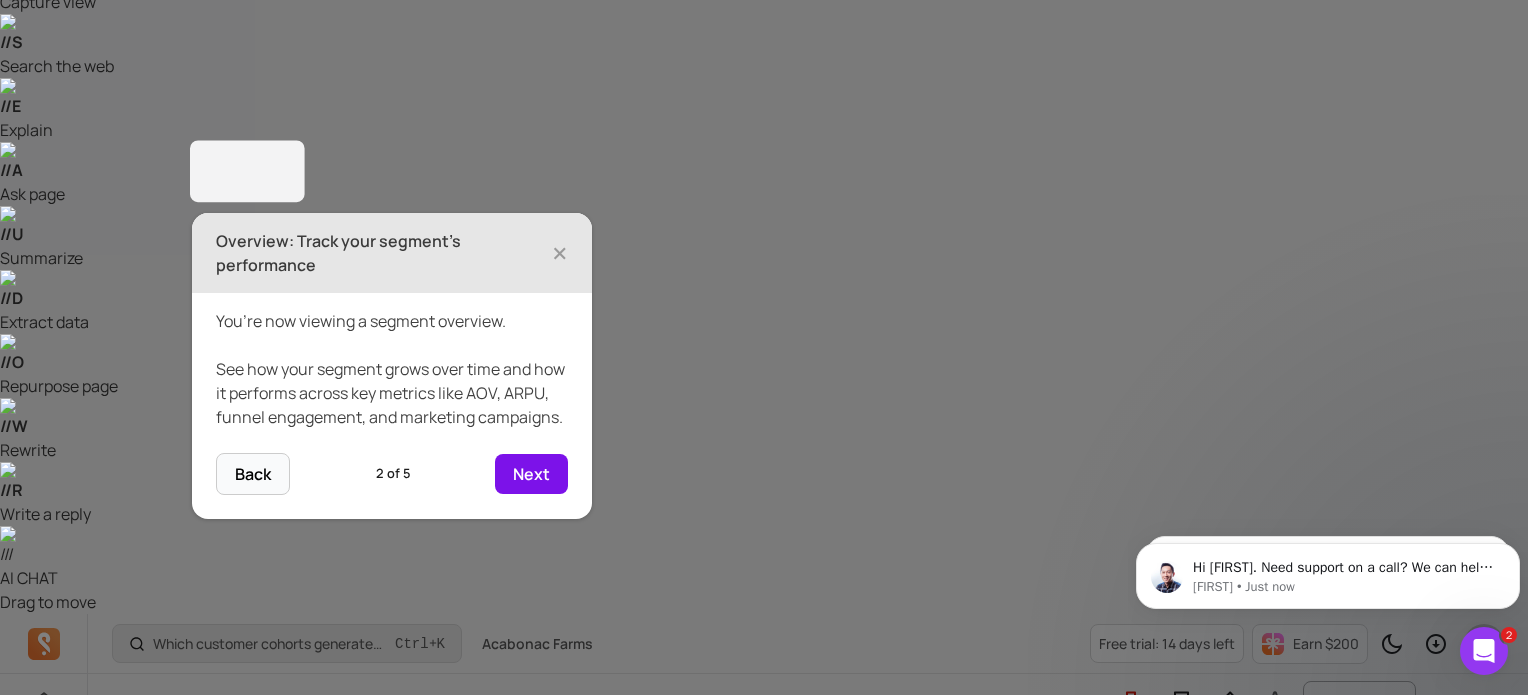 click on "Next" at bounding box center [531, 474] 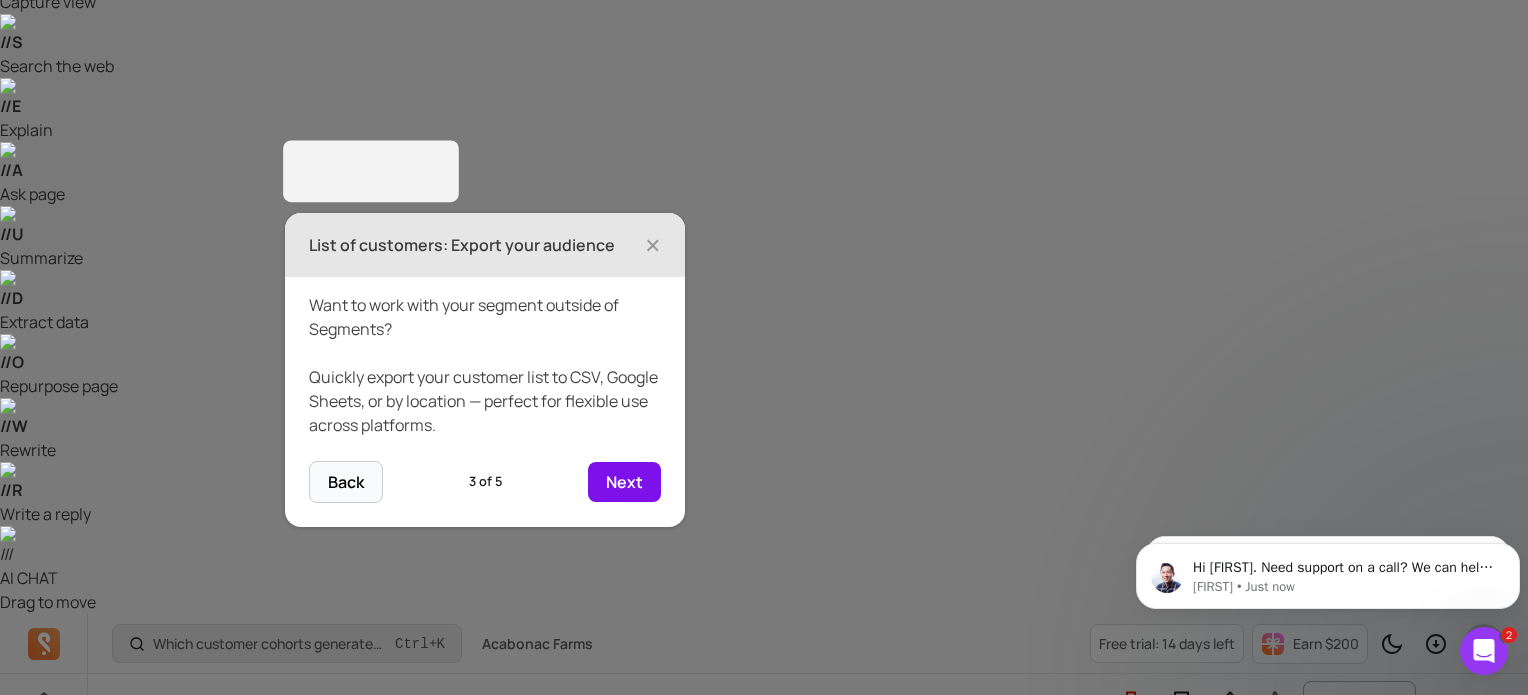 click on "Next" at bounding box center [624, 482] 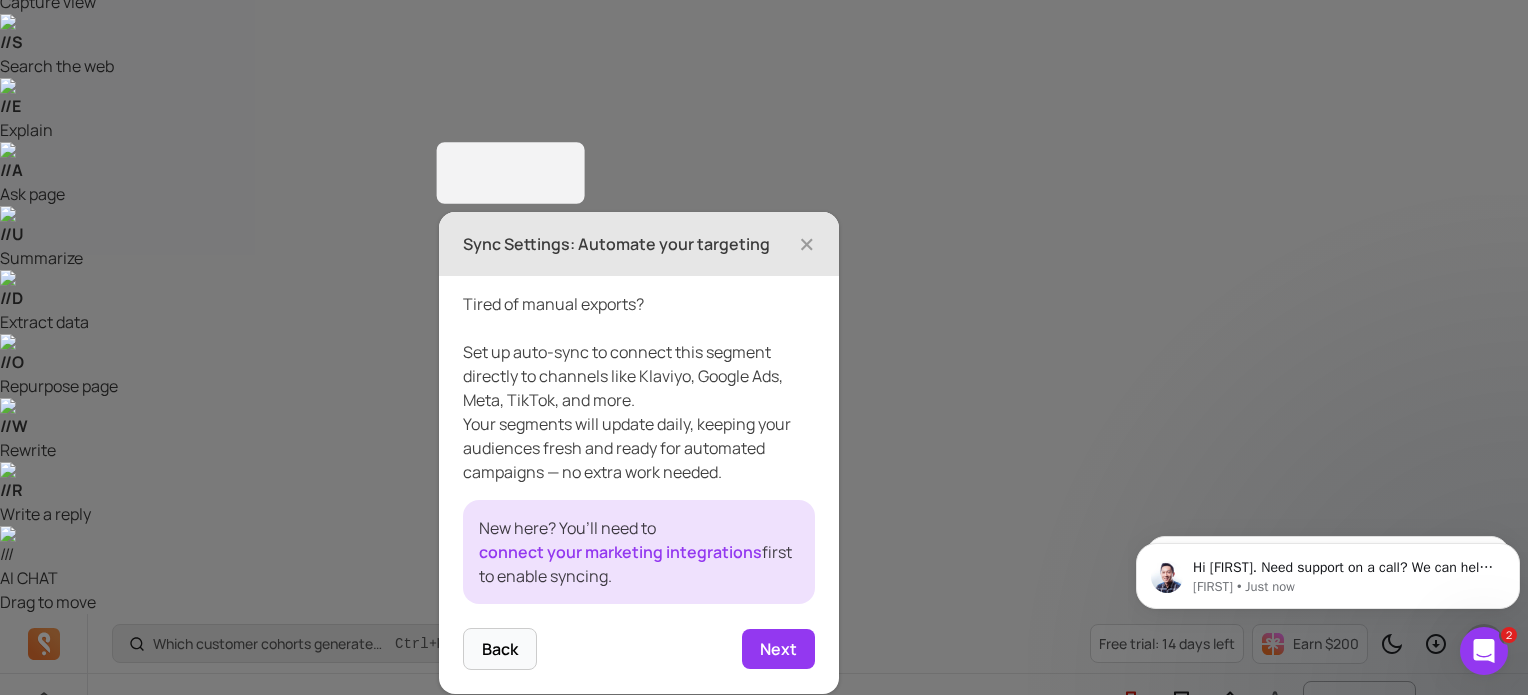 scroll, scrollTop: 136, scrollLeft: 0, axis: vertical 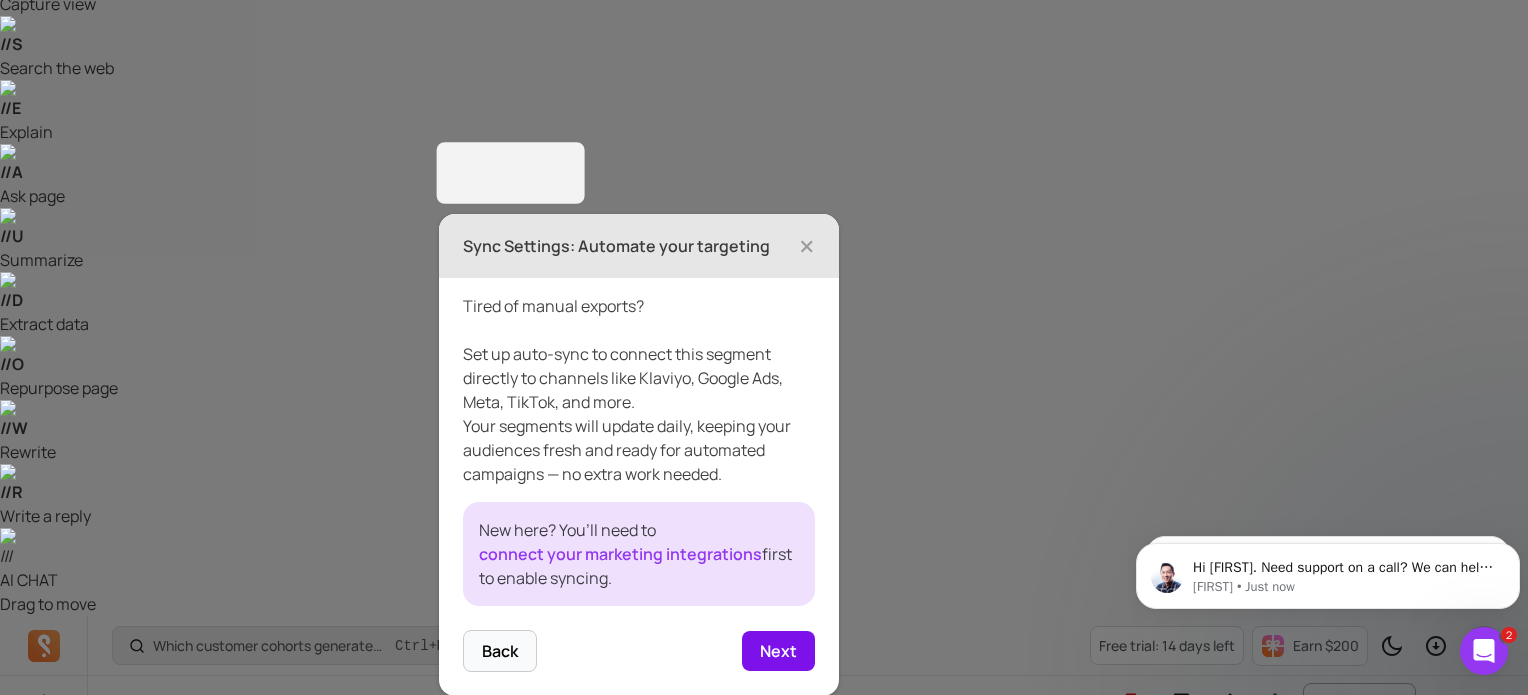 click on "Next" at bounding box center (778, 651) 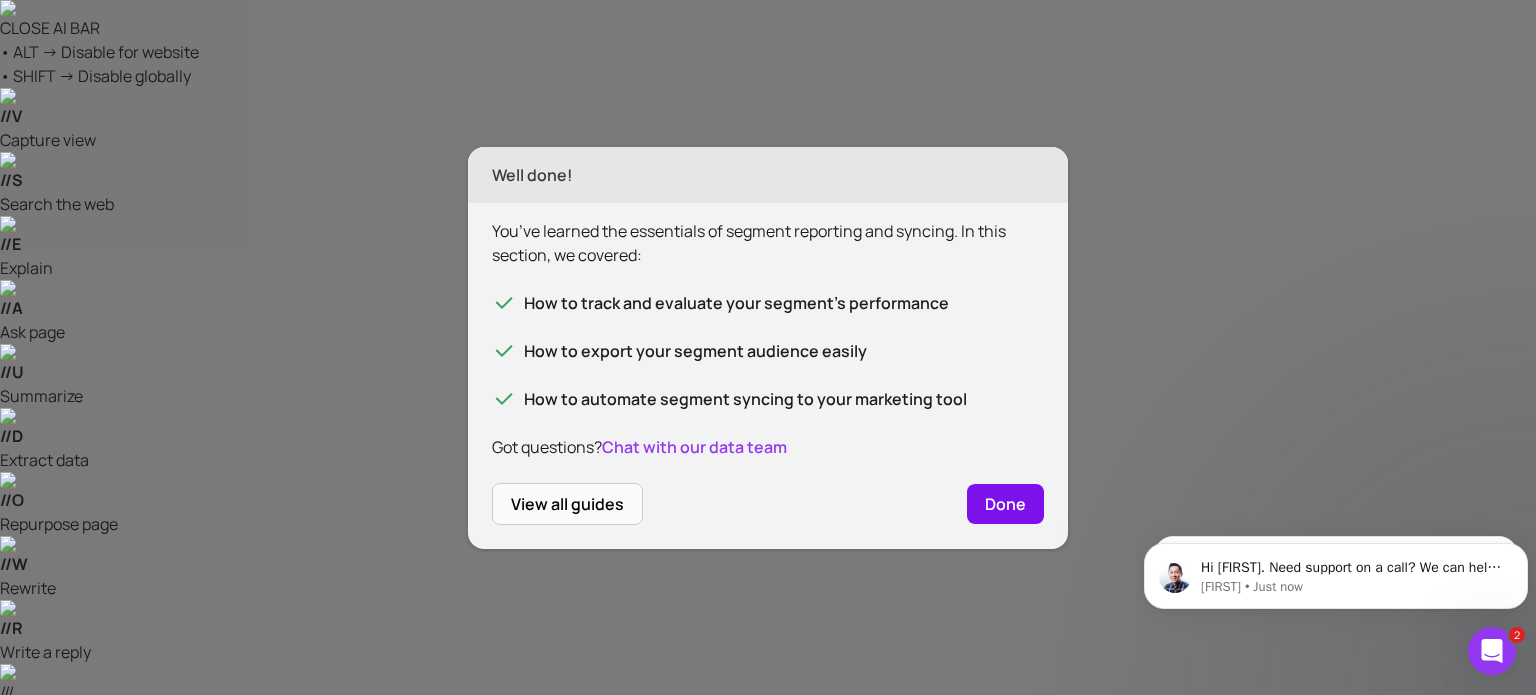 click on "Done" at bounding box center (1005, 504) 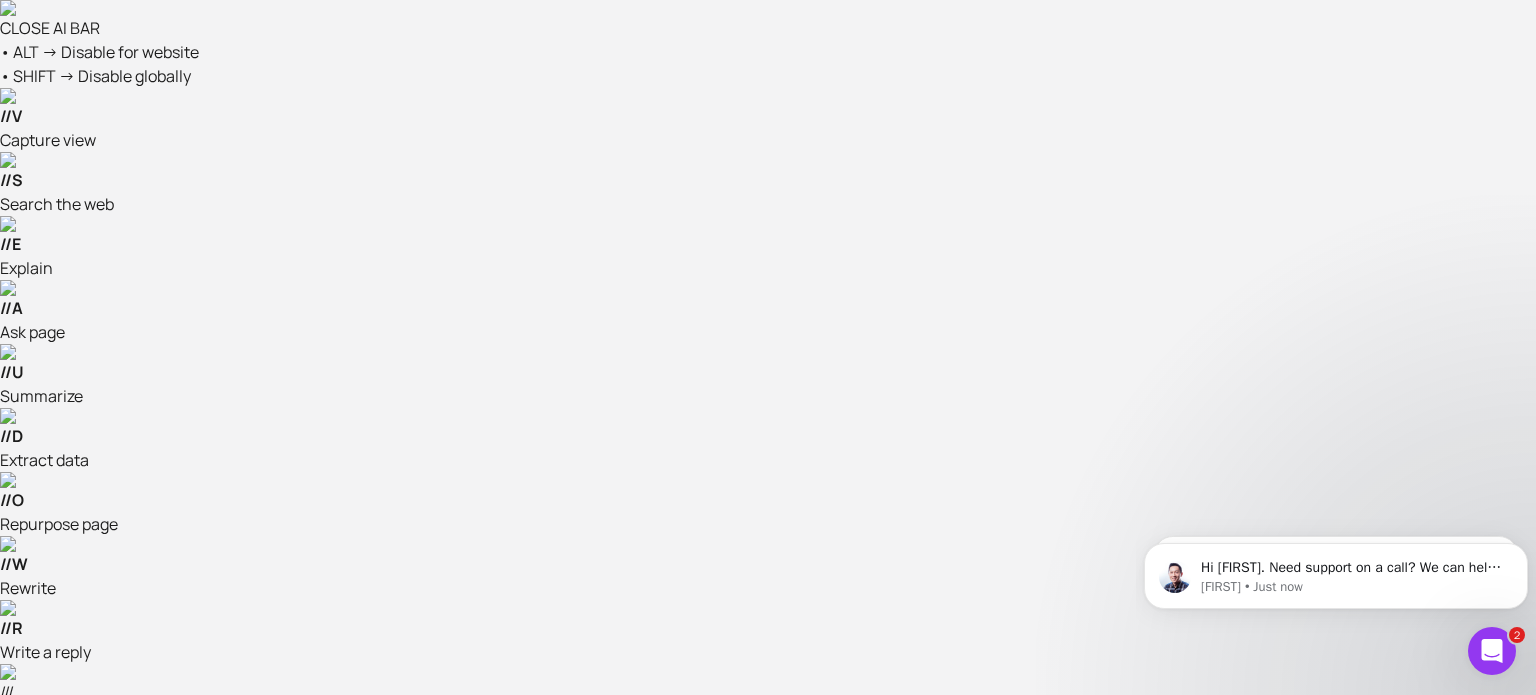 click on "Overview" at bounding box center [250, 1062] 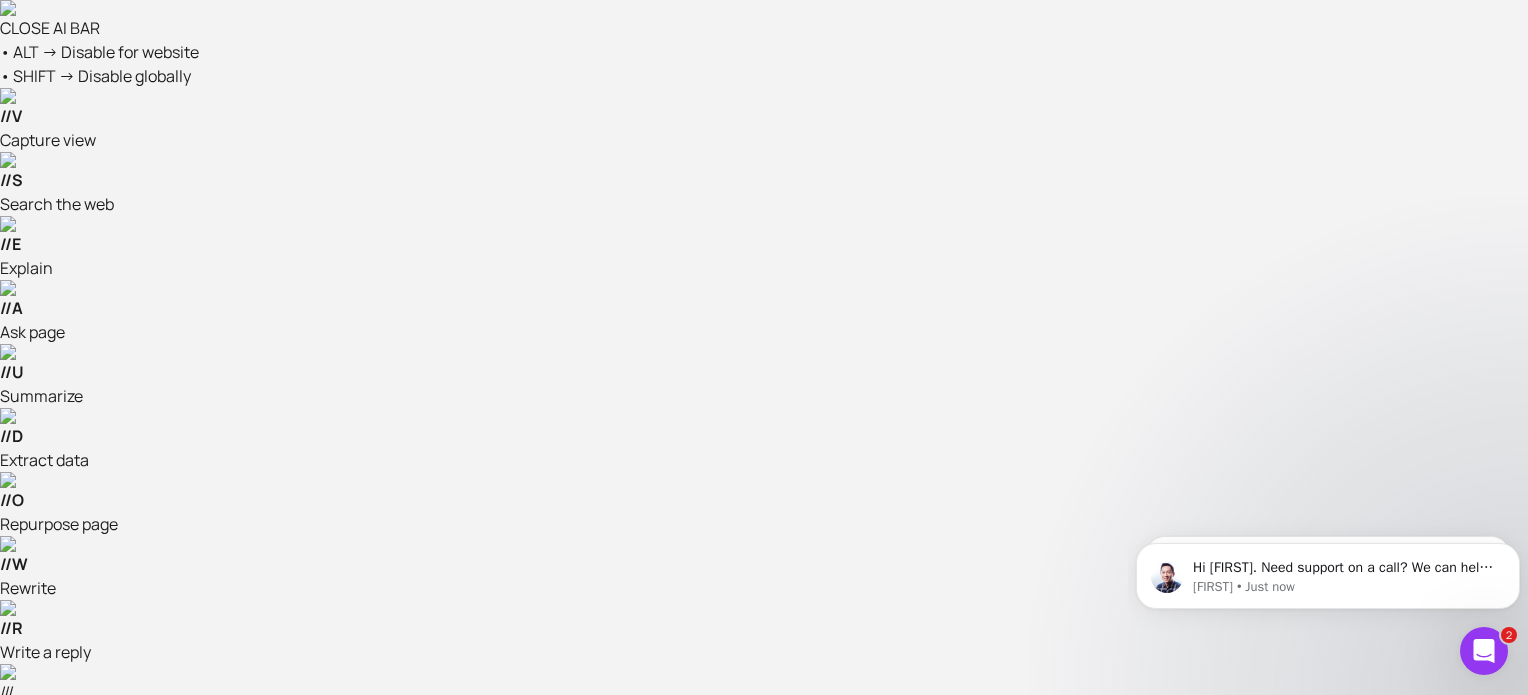 click on "Back" at bounding box center (241, 840) 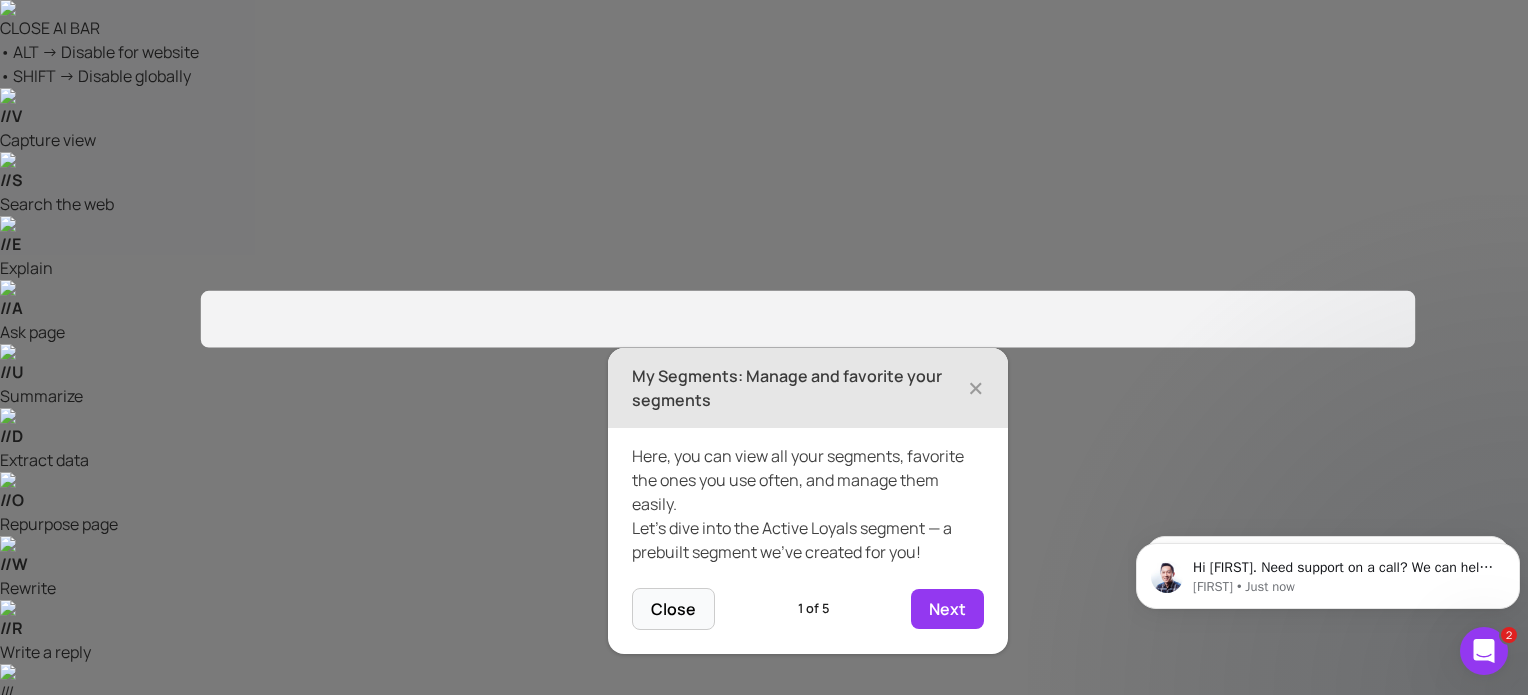 click 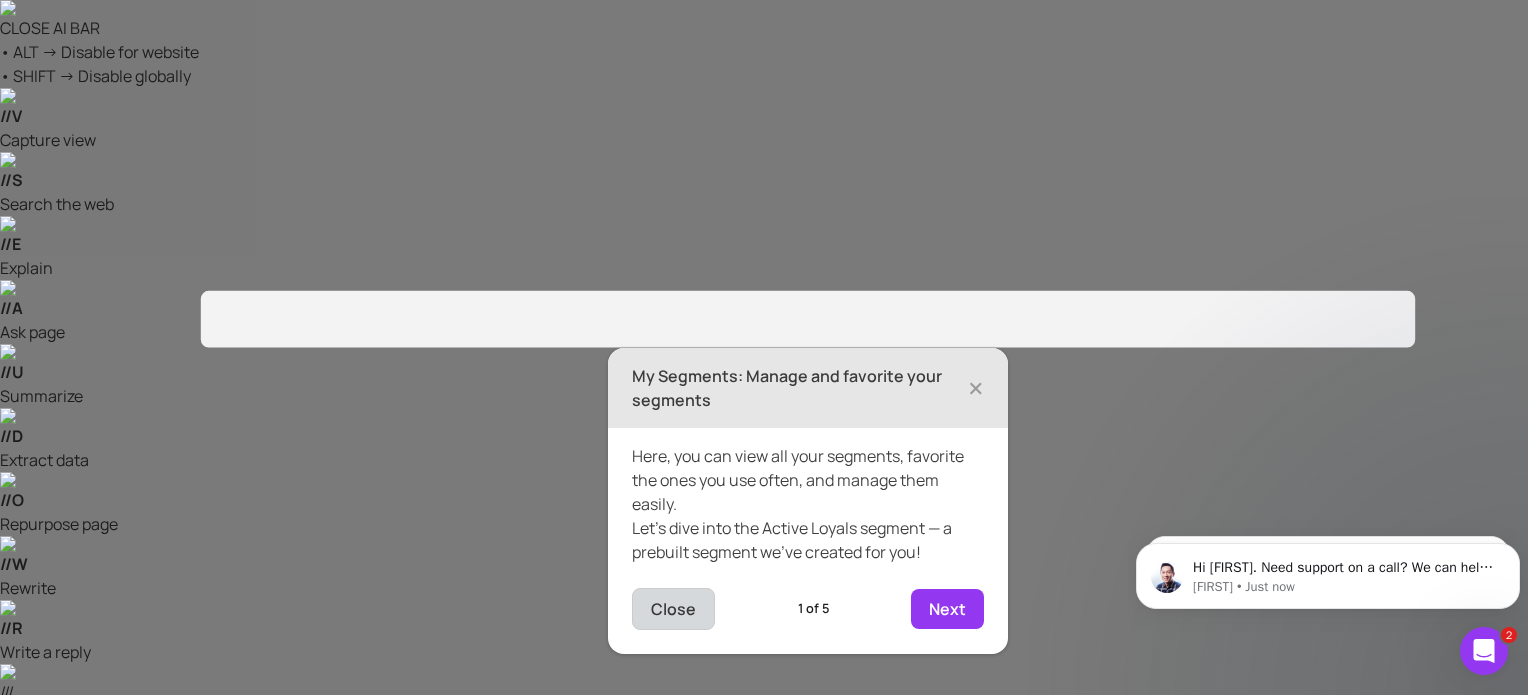 click on "Close" at bounding box center (673, 609) 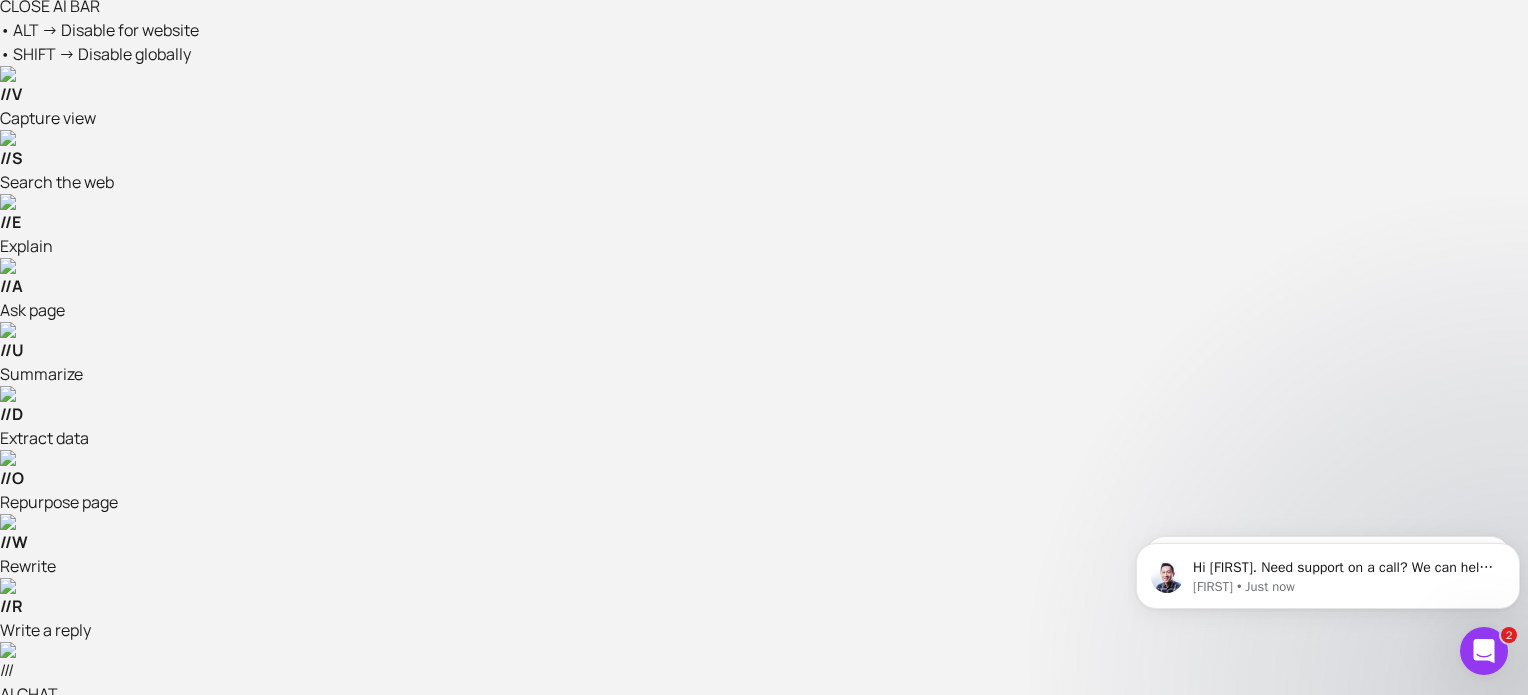 scroll, scrollTop: 0, scrollLeft: 0, axis: both 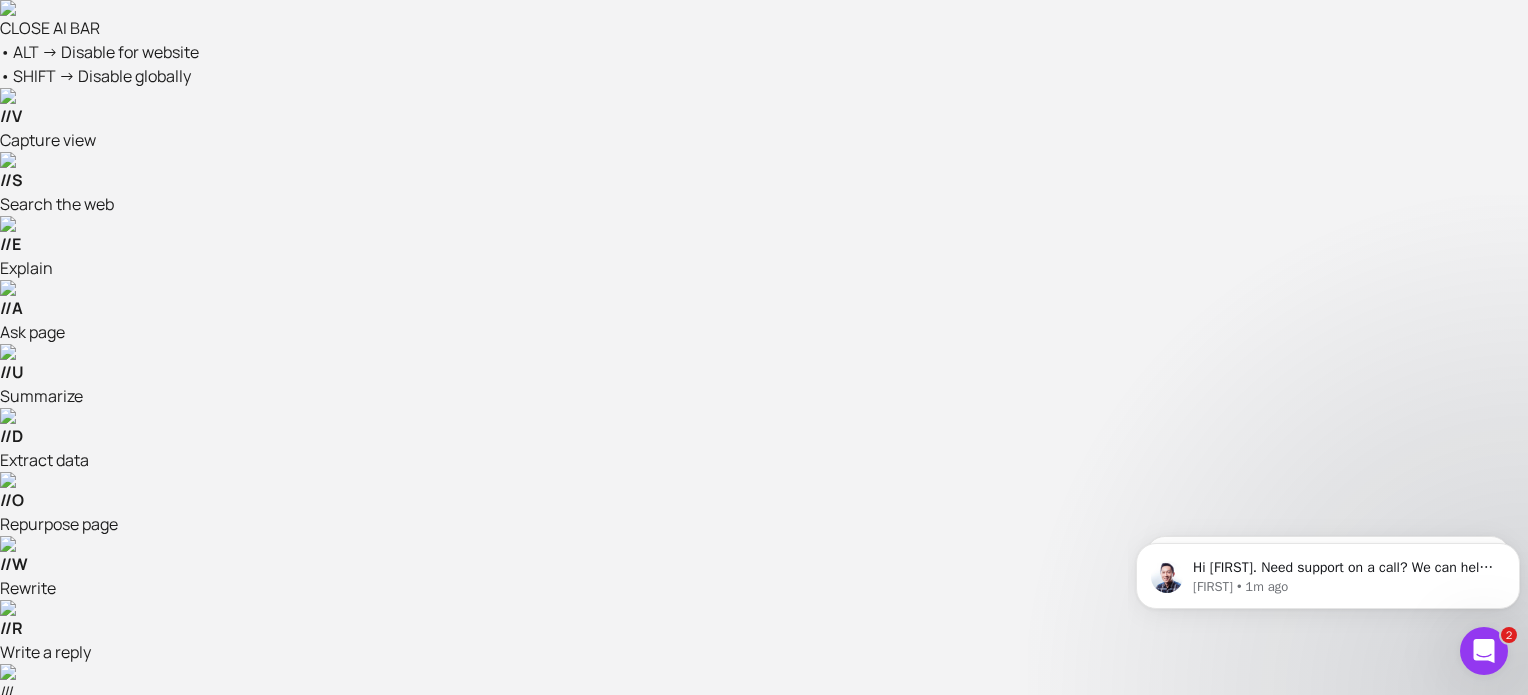 click on "New segment" at bounding box center (282, 969) 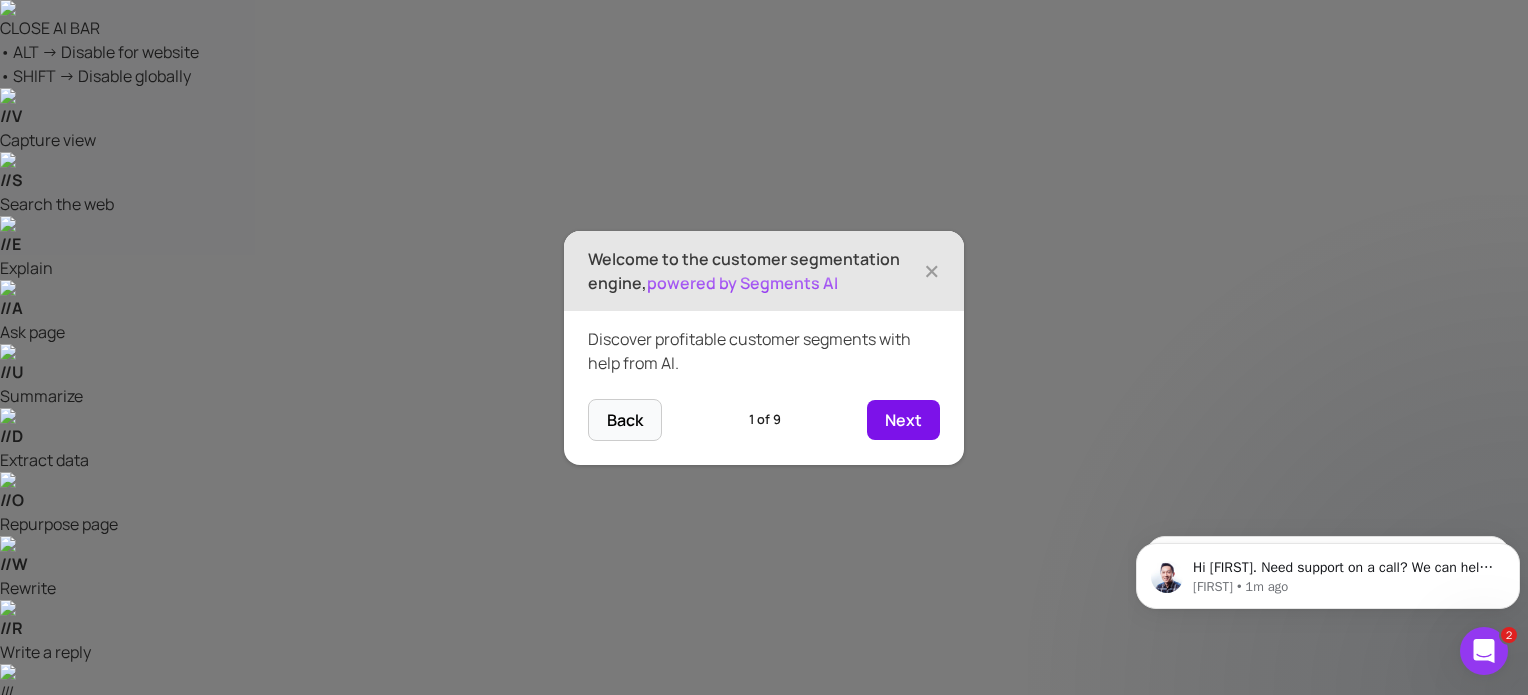 click on "Next" at bounding box center (903, 420) 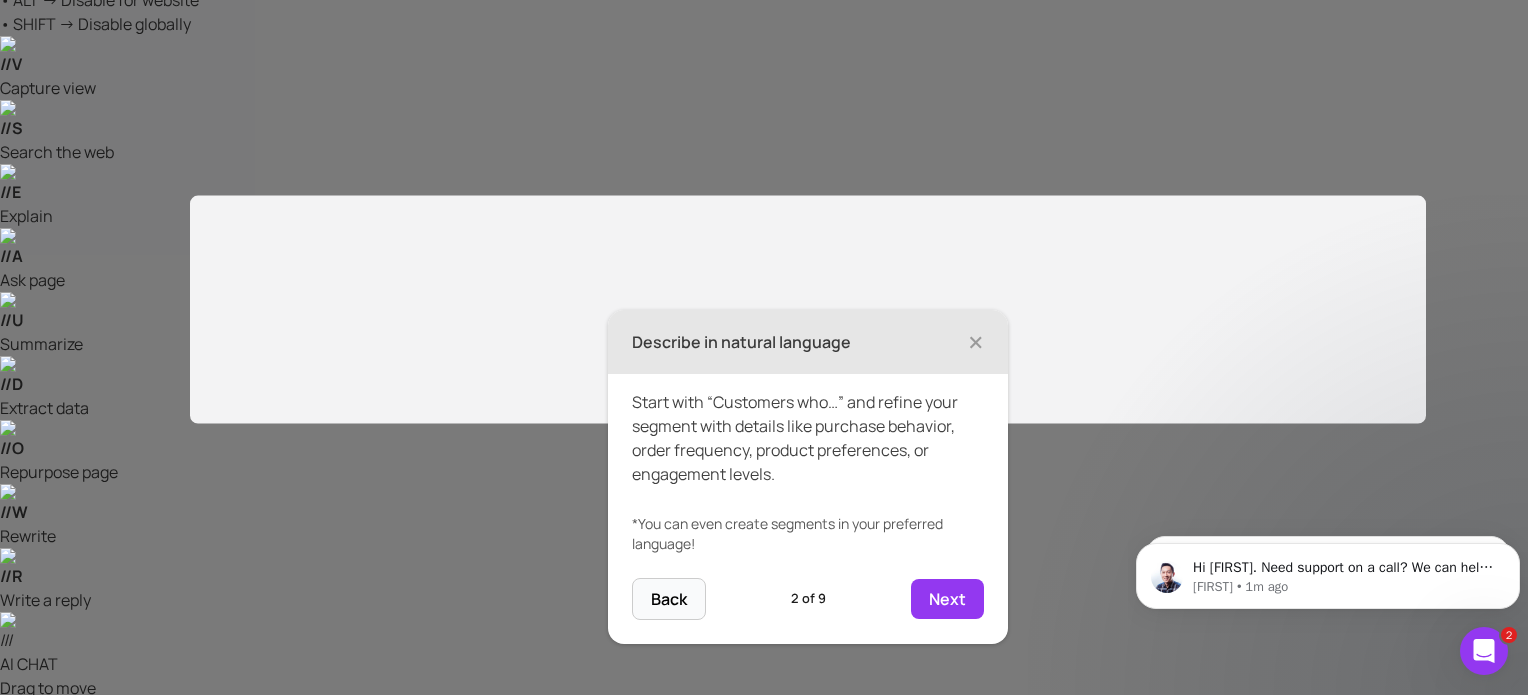 scroll, scrollTop: 56, scrollLeft: 0, axis: vertical 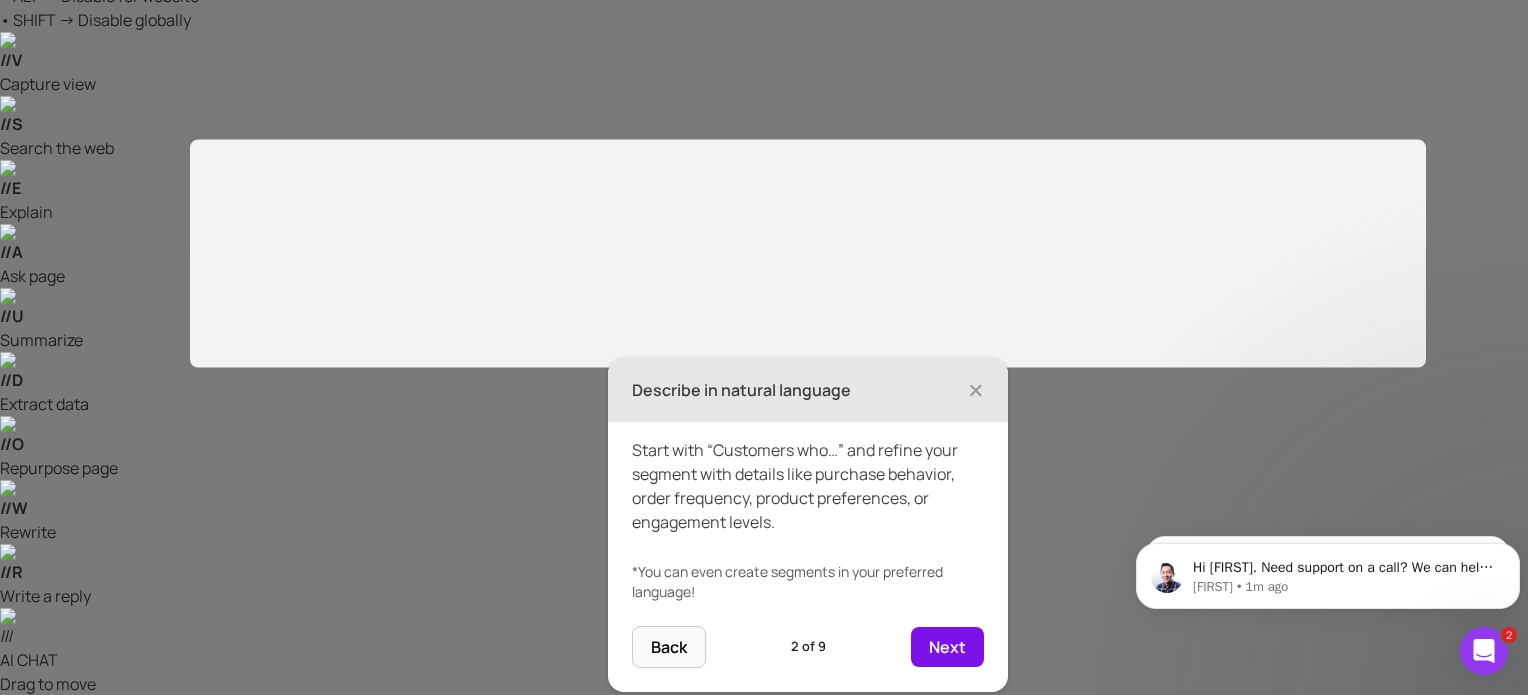 click on "Next" at bounding box center (947, 647) 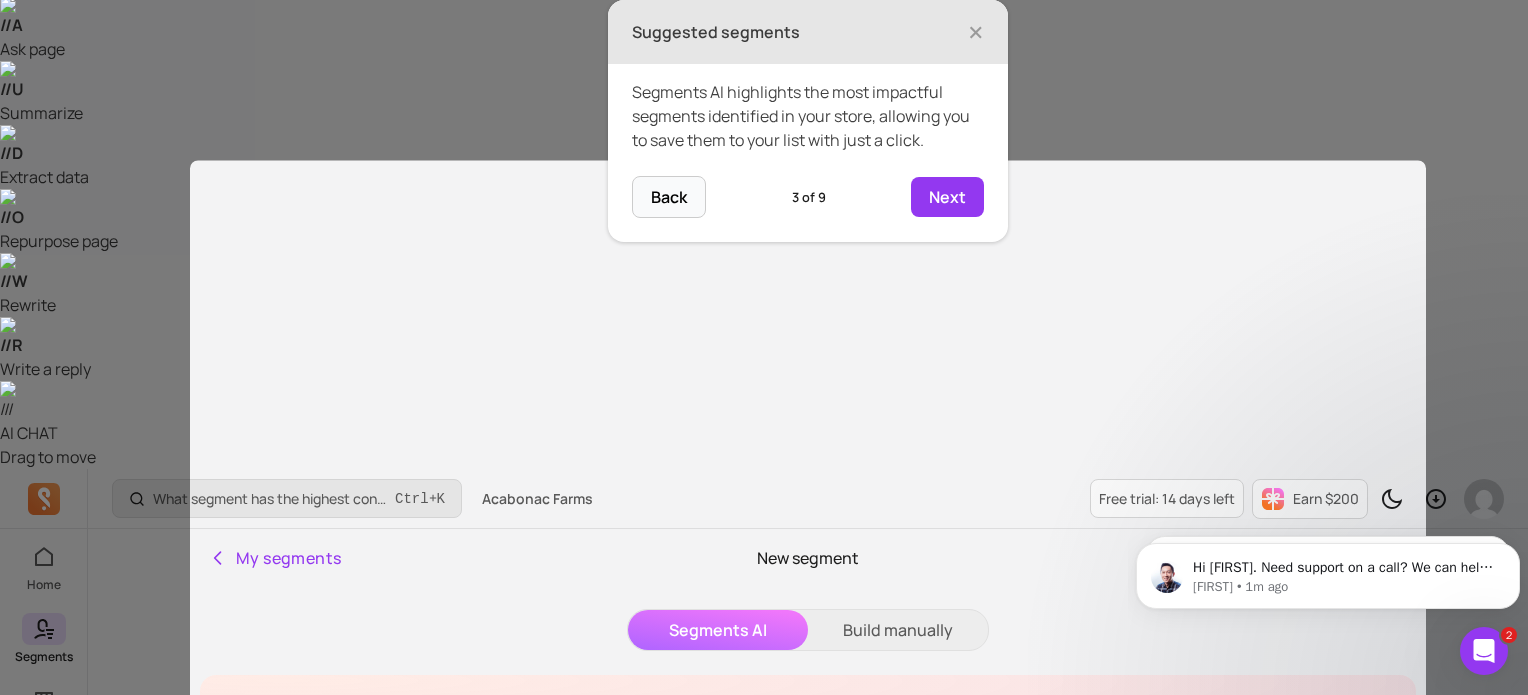 scroll, scrollTop: 304, scrollLeft: 0, axis: vertical 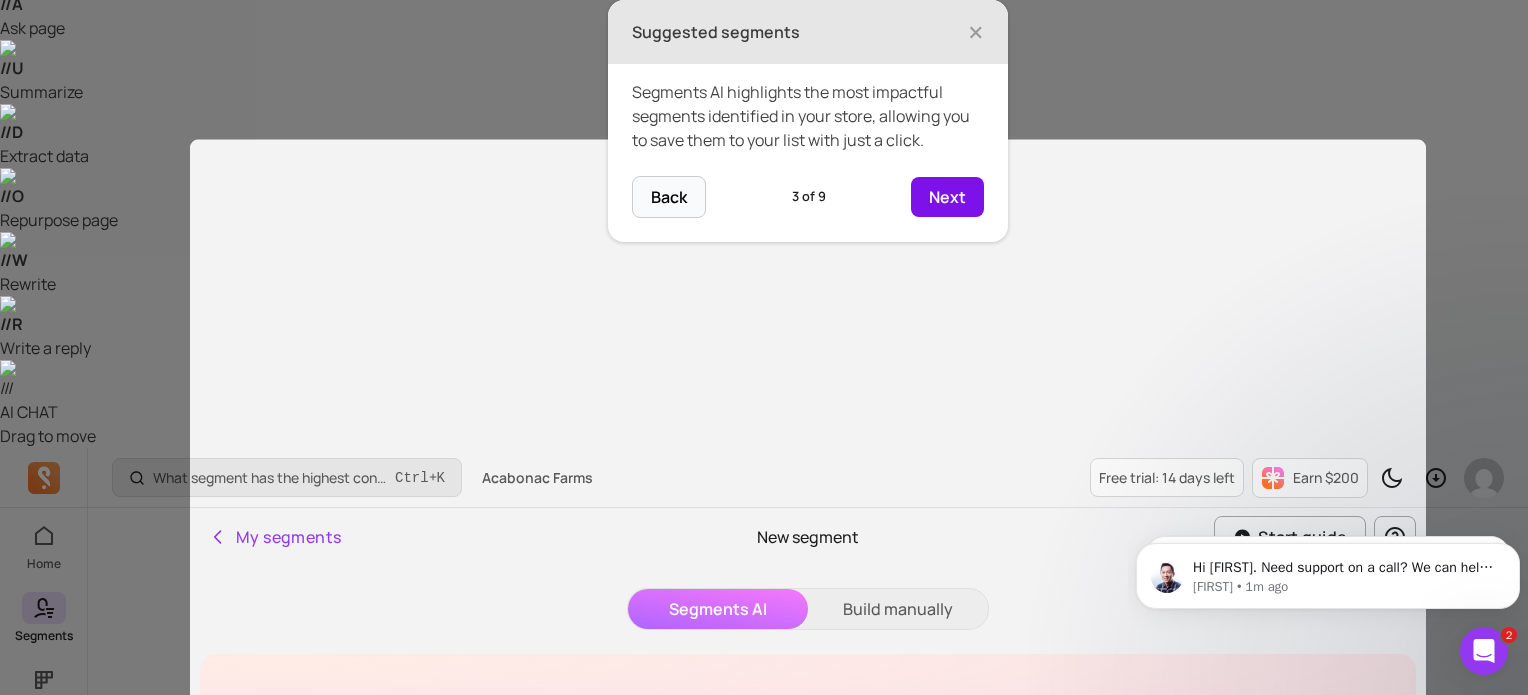 click on "Next" at bounding box center (947, 197) 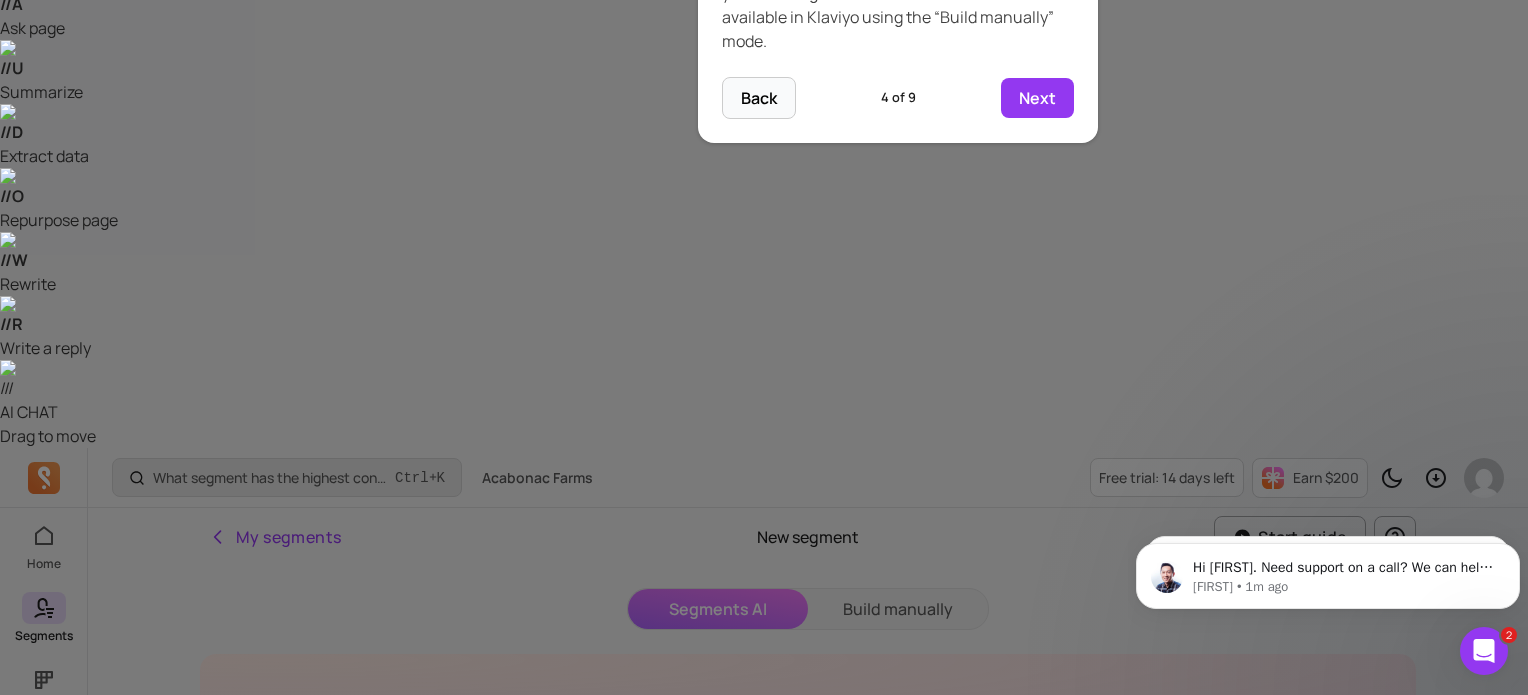 scroll, scrollTop: 50, scrollLeft: 0, axis: vertical 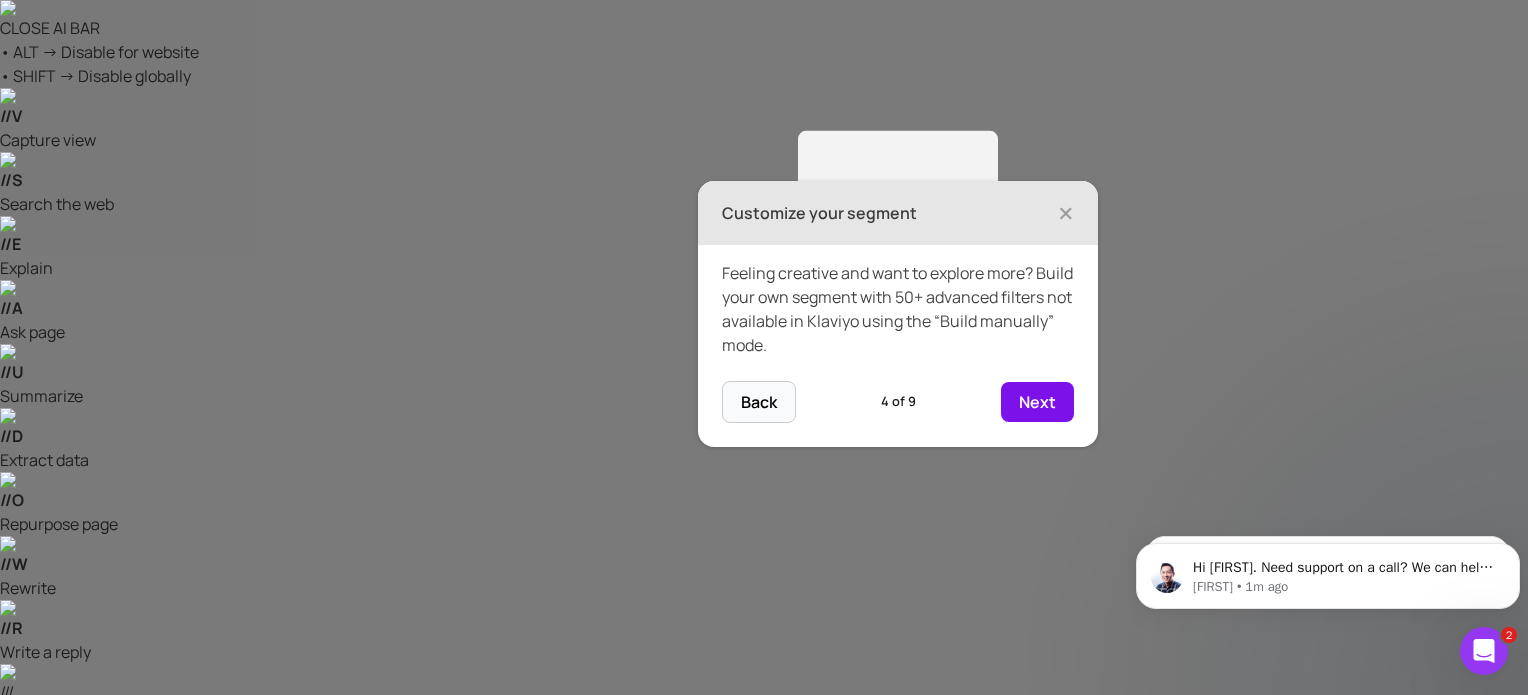 click on "Next" at bounding box center [1037, 402] 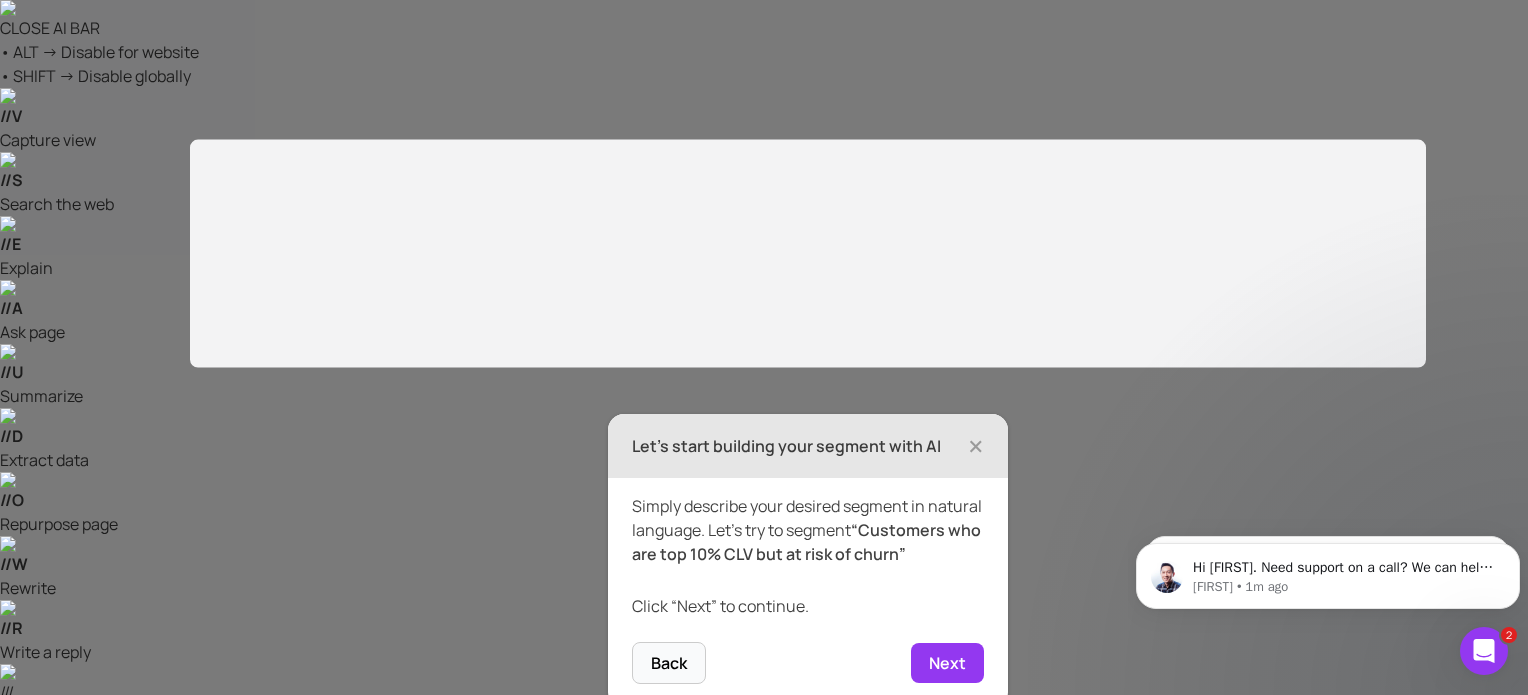 scroll, scrollTop: 56, scrollLeft: 0, axis: vertical 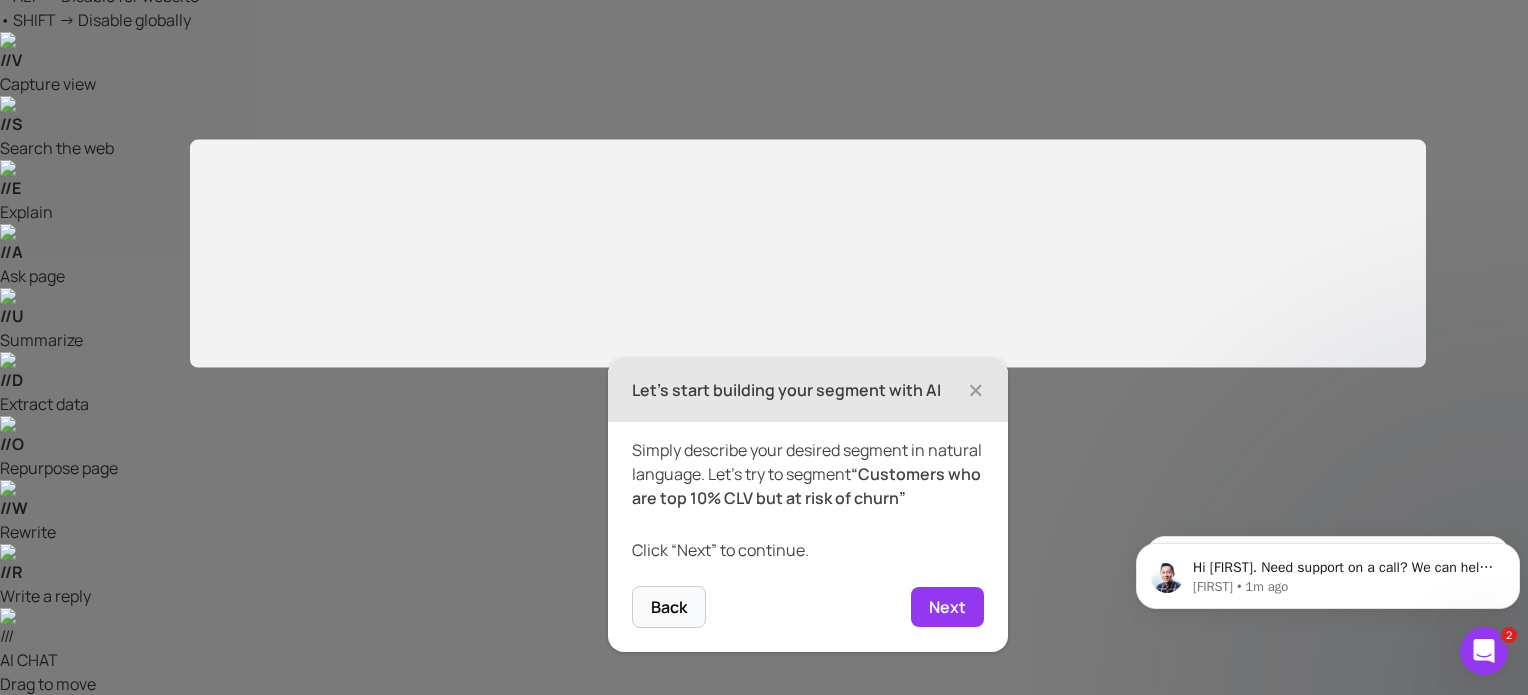 click on "Let’s start building your segment with AI   ×" at bounding box center (808, 390) 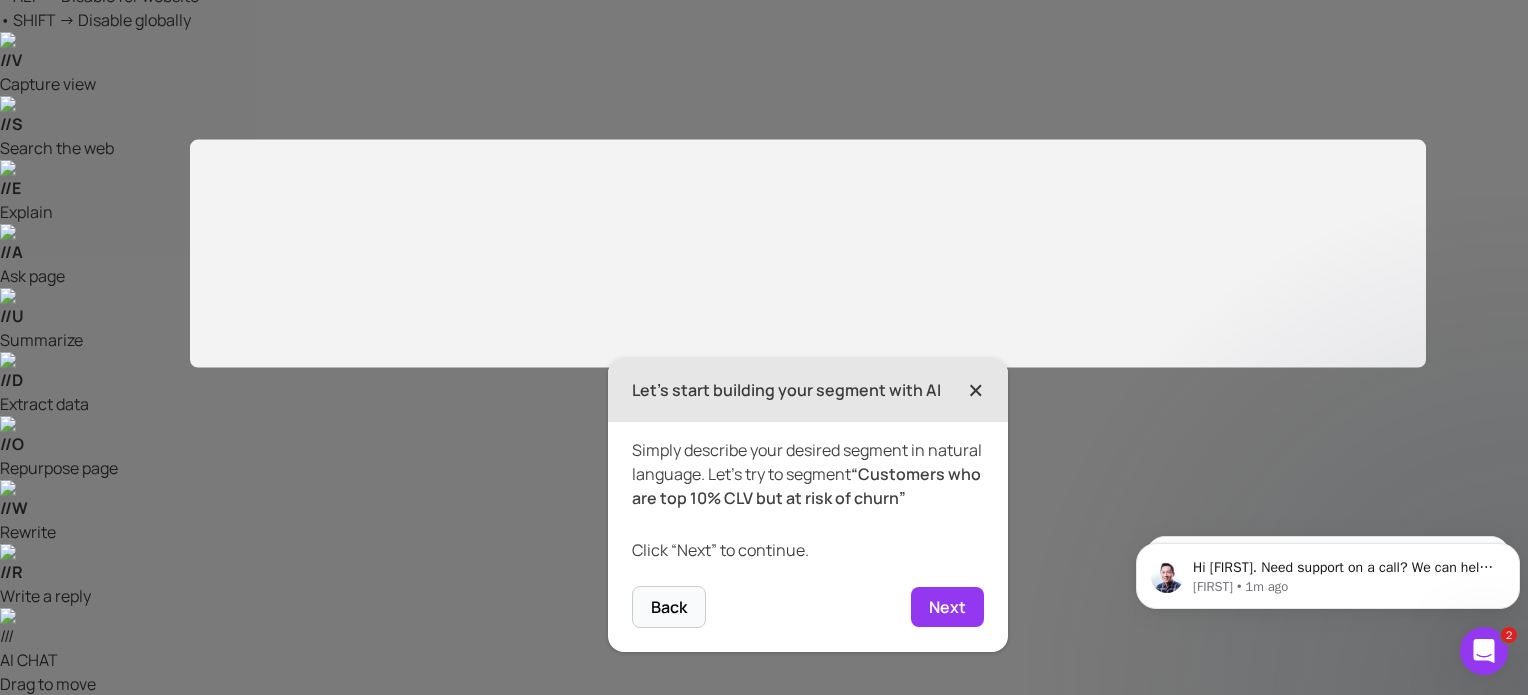 click on "×" at bounding box center (976, 390) 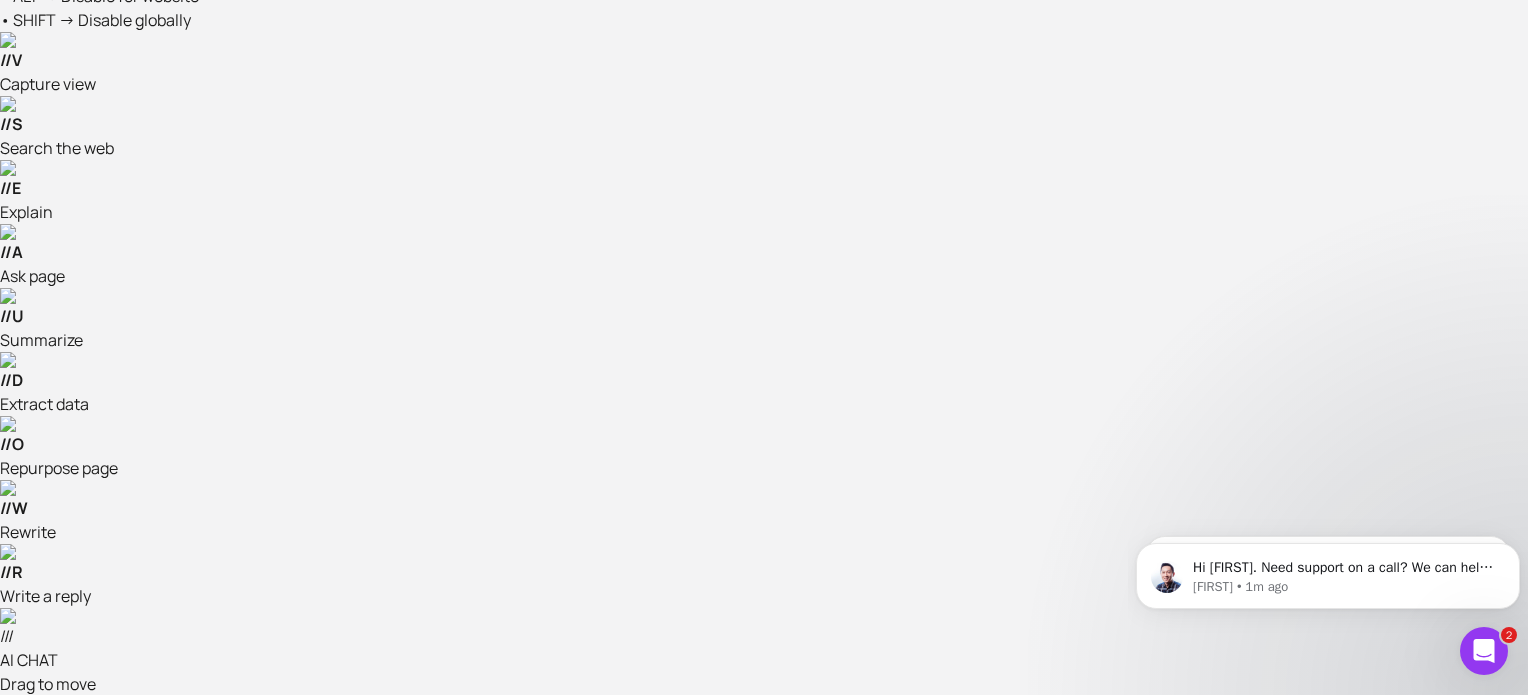 click on "Build manually" at bounding box center [898, 857] 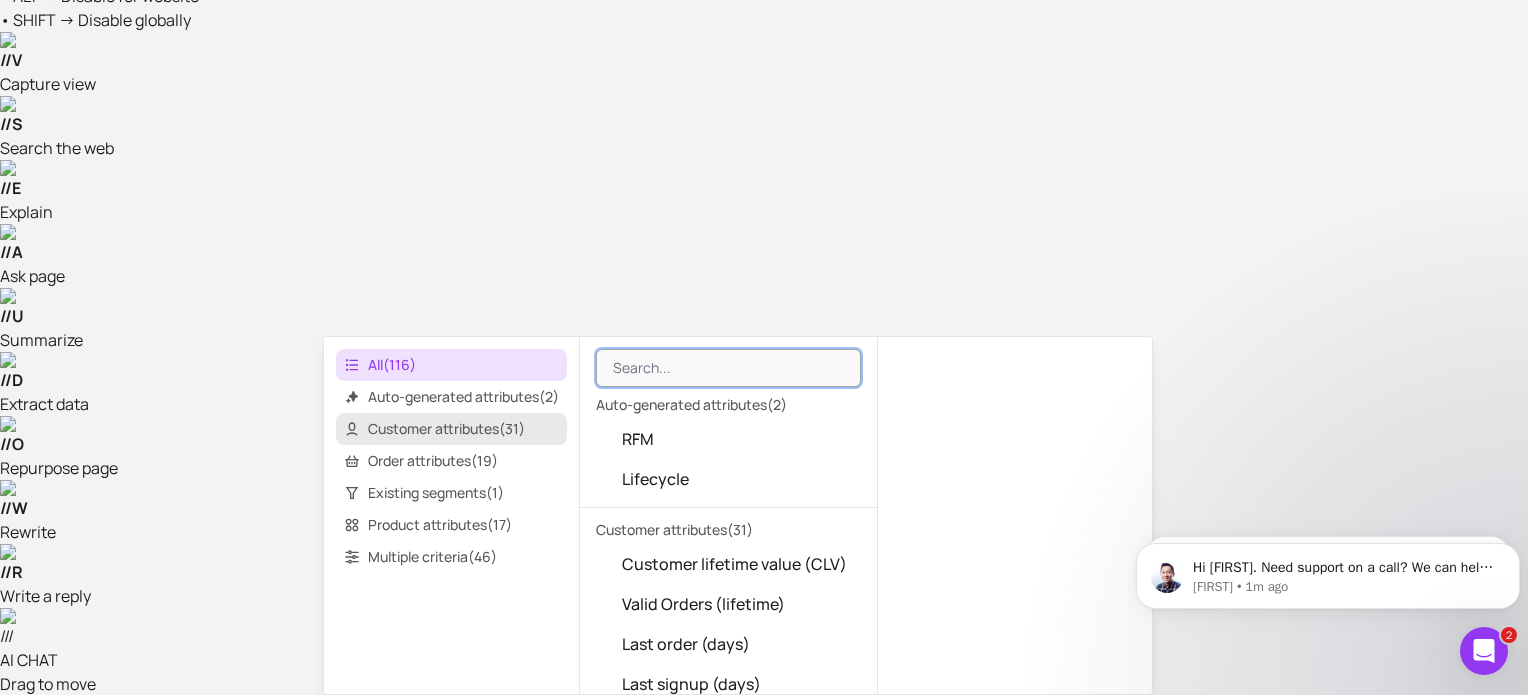 click on "Customer attributes  ( 31 )" at bounding box center (451, 429) 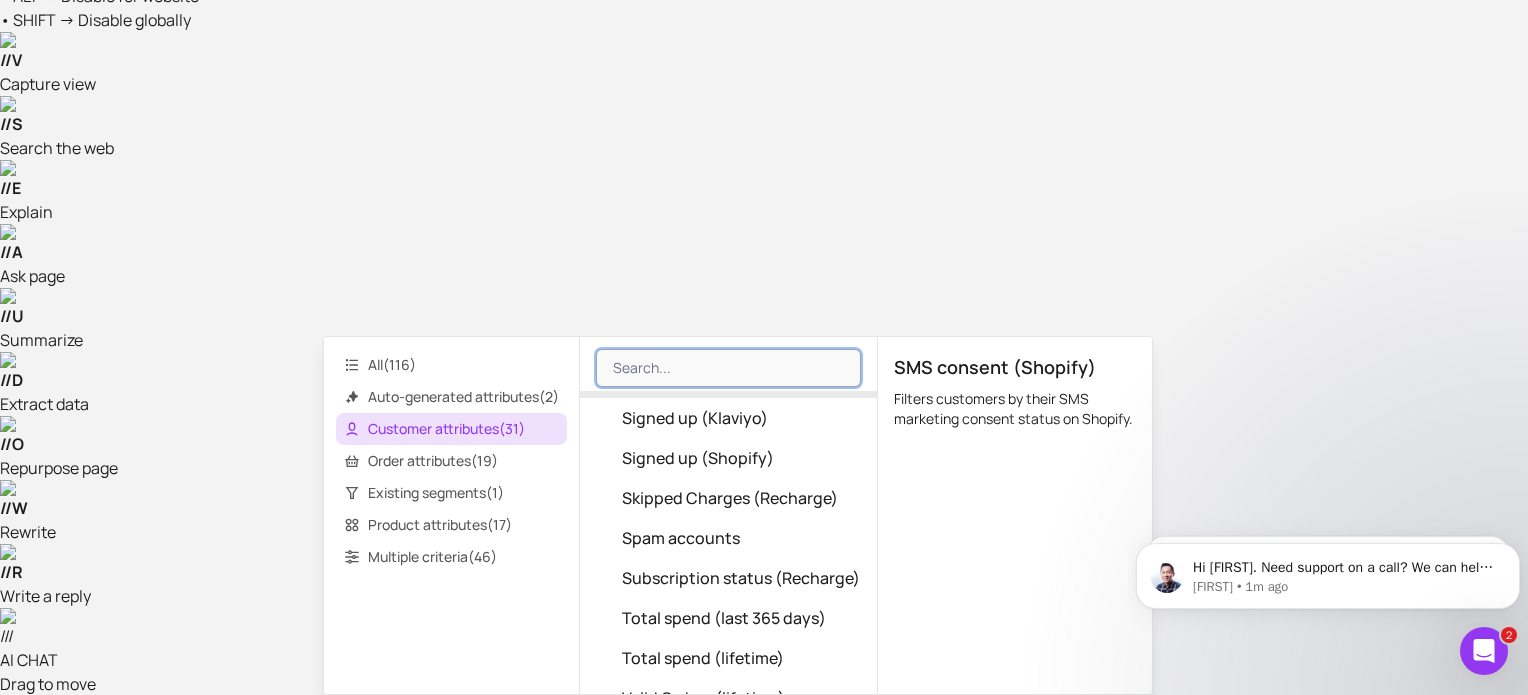 scroll, scrollTop: 988, scrollLeft: 0, axis: vertical 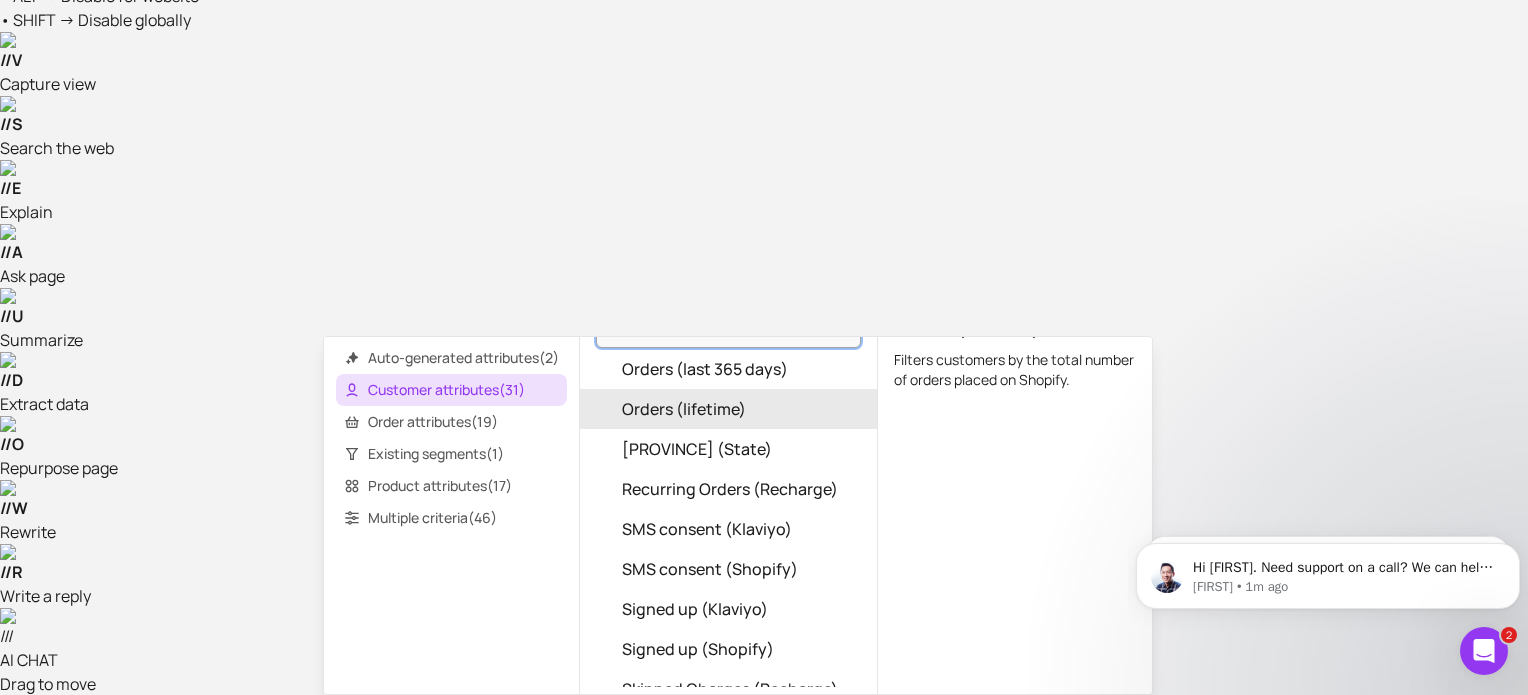 click on "Orders (lifetime)" at bounding box center (684, 409) 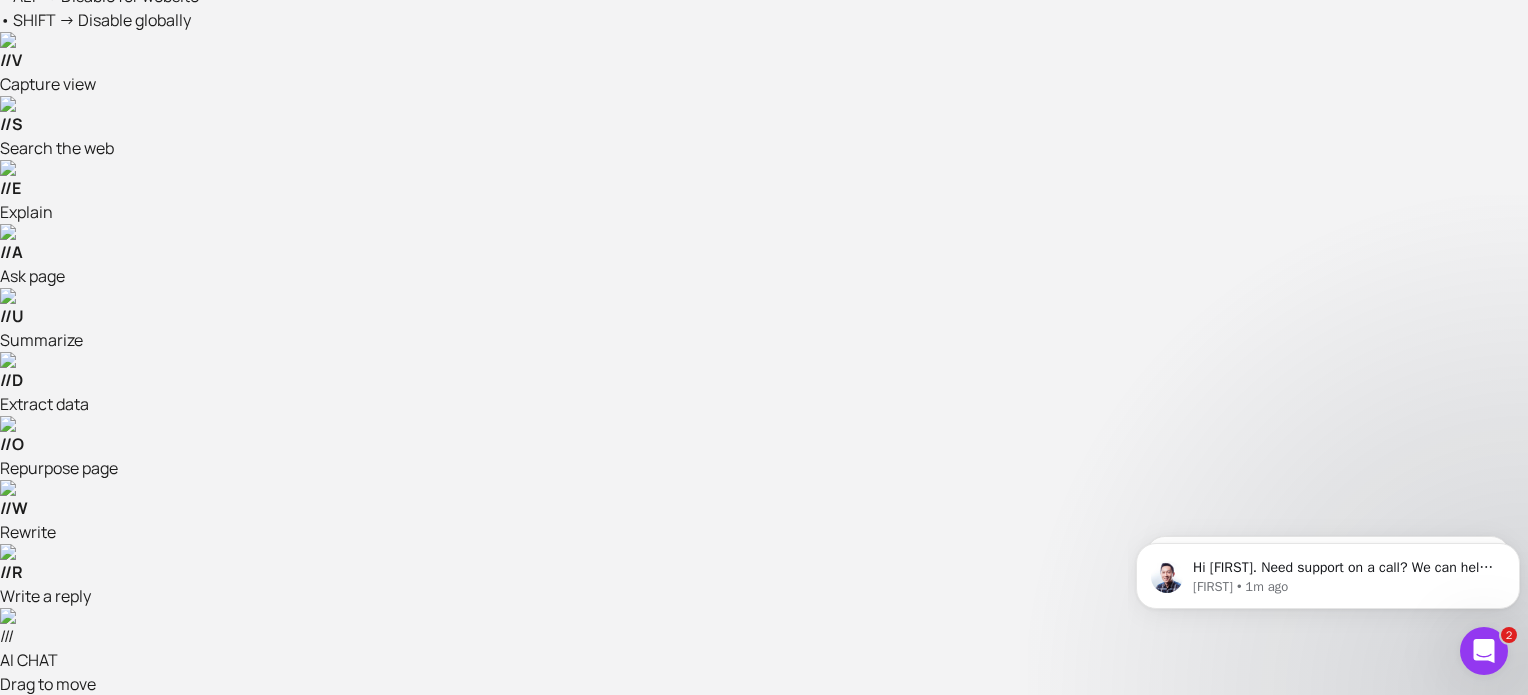 click on "Segments AI" at bounding box center (718, 857) 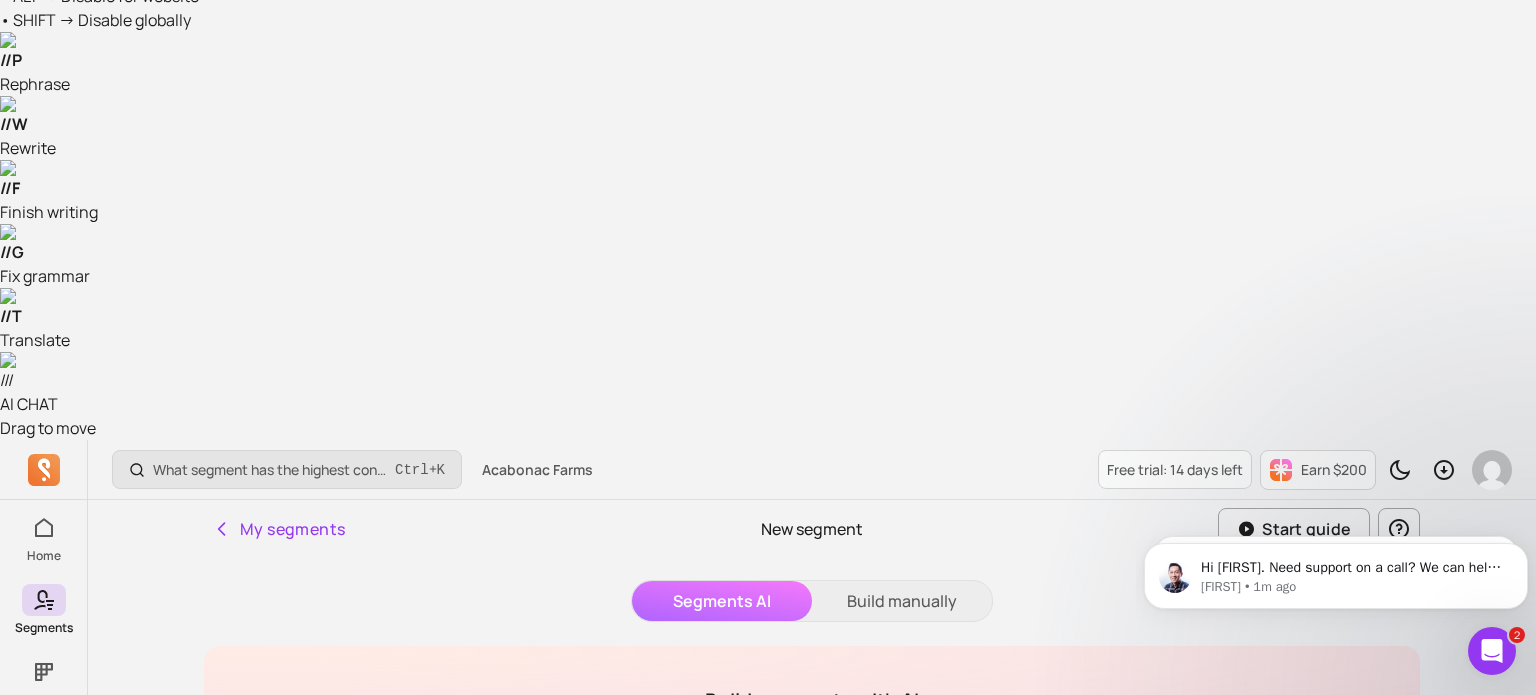 click on "Customers who are top 10% CLV but at risk of churn" at bounding box center (812, 788) 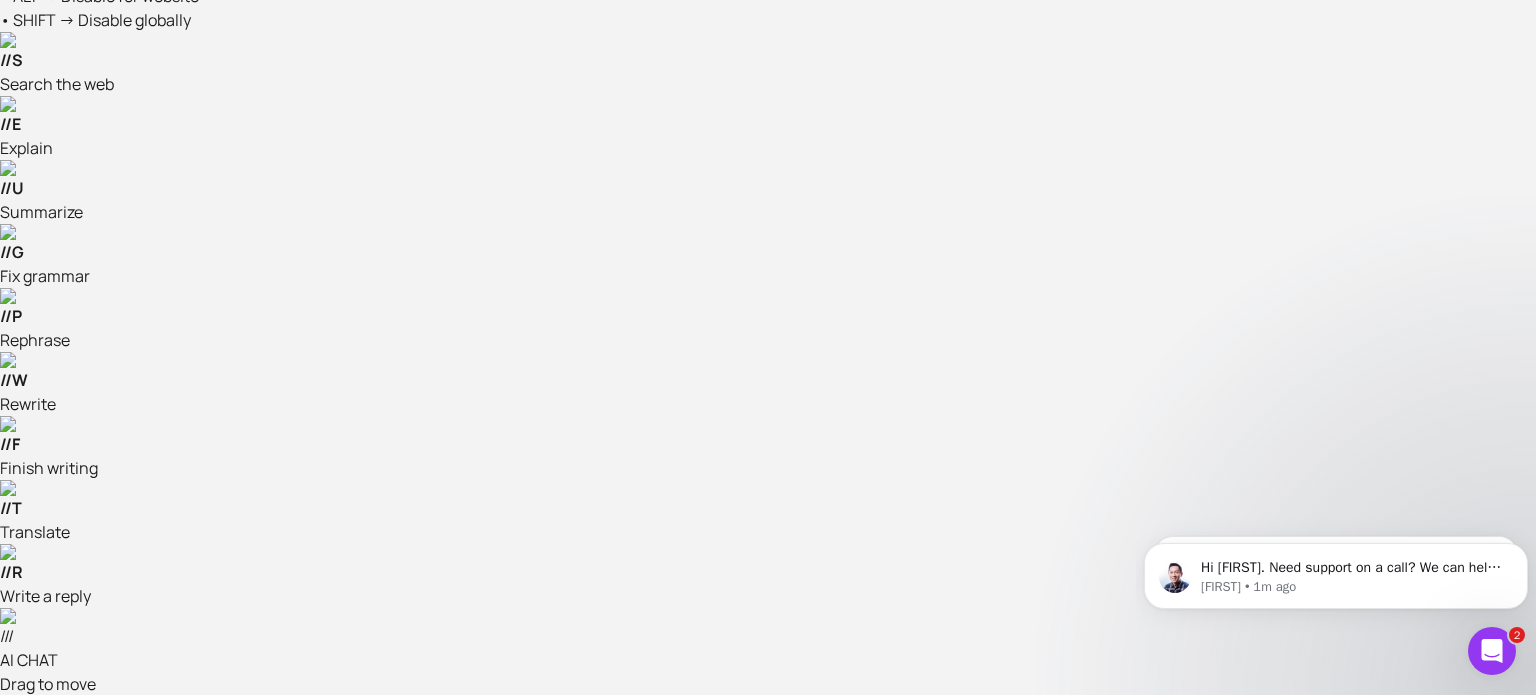 click on "Customers who are top 10% CLV but at risk of churn" at bounding box center [812, 1044] 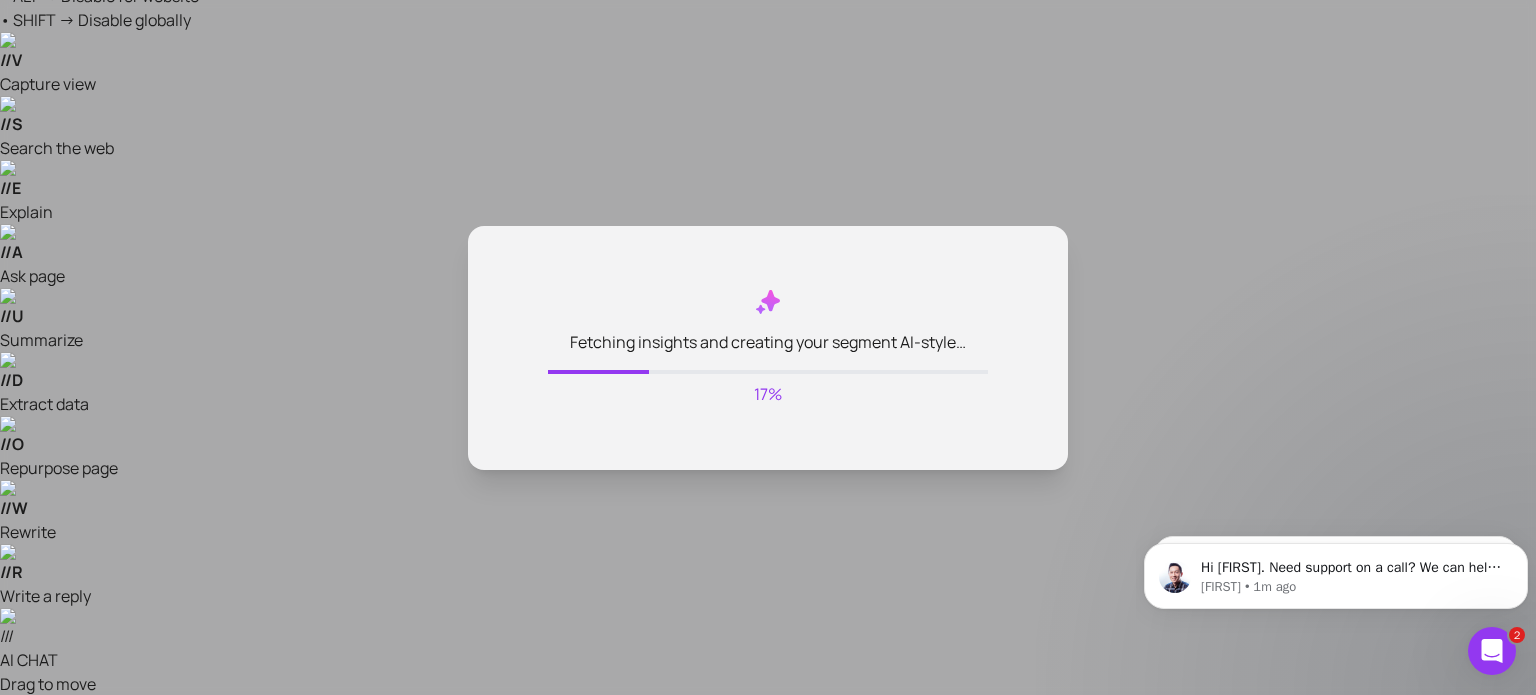 type on "Customers whos first order came from any Meta click" 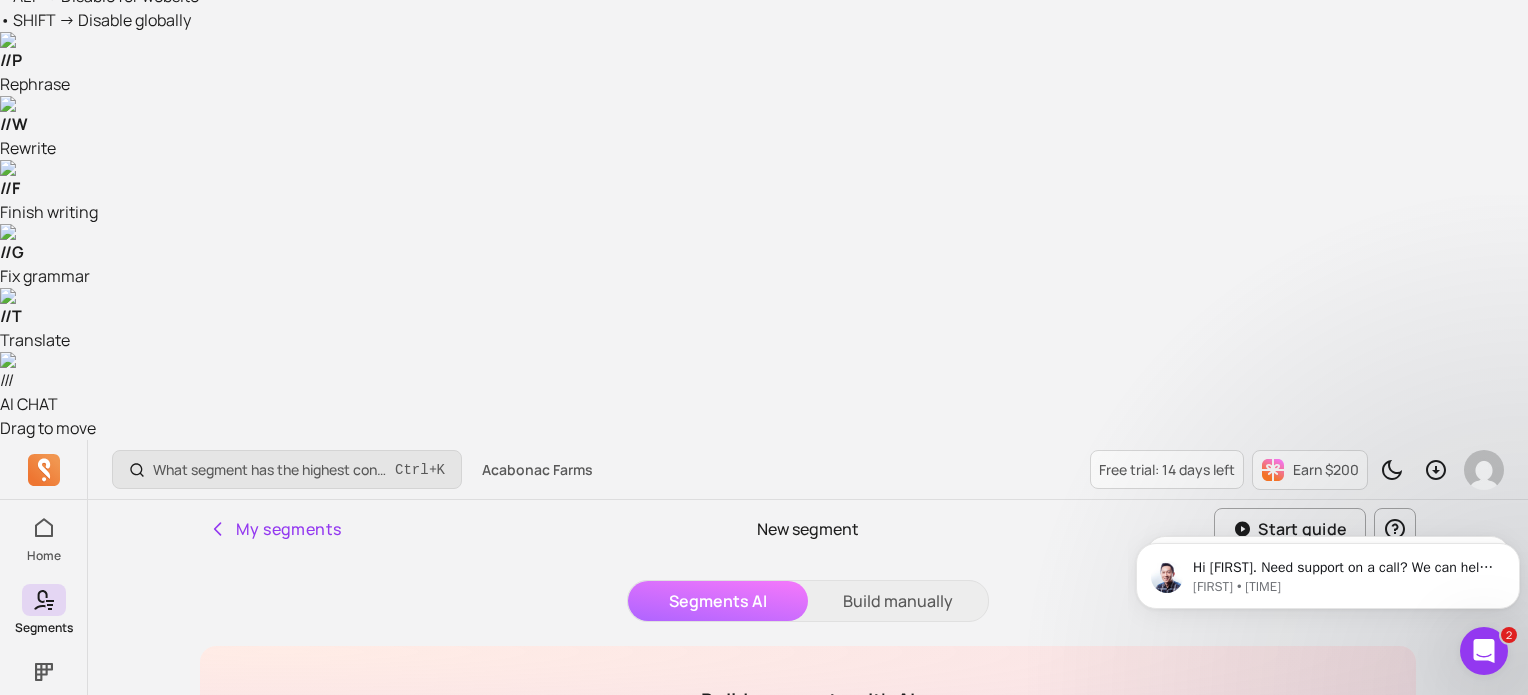 click on "Customers whose first order was attributed to a click from any Meta platform. Since 'Meta click' refers to traffic sources like Facebook or Instagram, the Order Source Name filter with 'contains' operator and values including 'facebook' and 'instagram' is appropriate. Using the First Order Date filter is not necessary here because the focus is on the source of the first order, which is captured by the order source name. Where Order source name contains facebook instagram Add a filter   Quick filters Reset Save segment Orders that are refunded, invalid or draft status are excluded. Total segment size 0 Average order value -- Average revenue per user -- Average number of orders  -- Average customer lifetime value $0 Average emails opened / received -- Average emails clicked / opened -- Email campaign potential revenue -- Show 20 rows Export Email Customer name" at bounding box center (808, 1338) 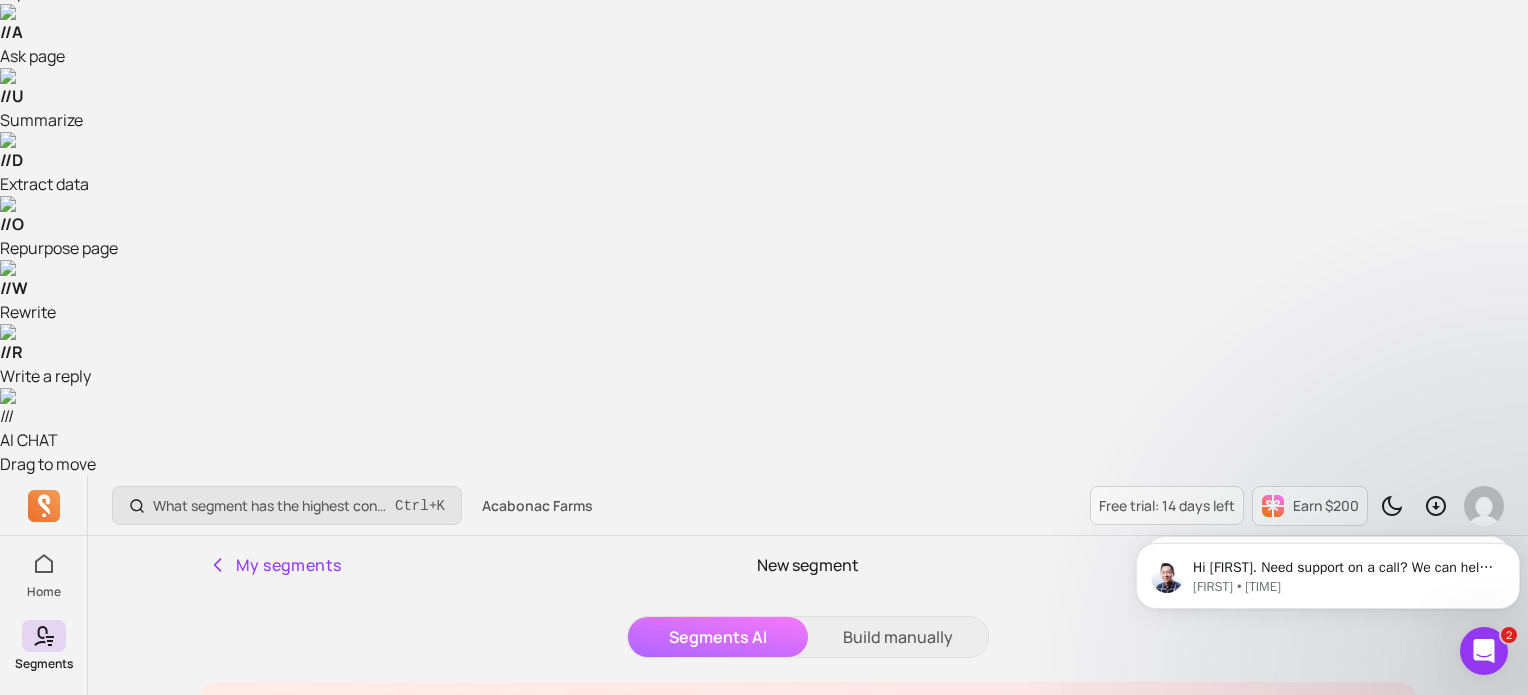 scroll, scrollTop: 275, scrollLeft: 0, axis: vertical 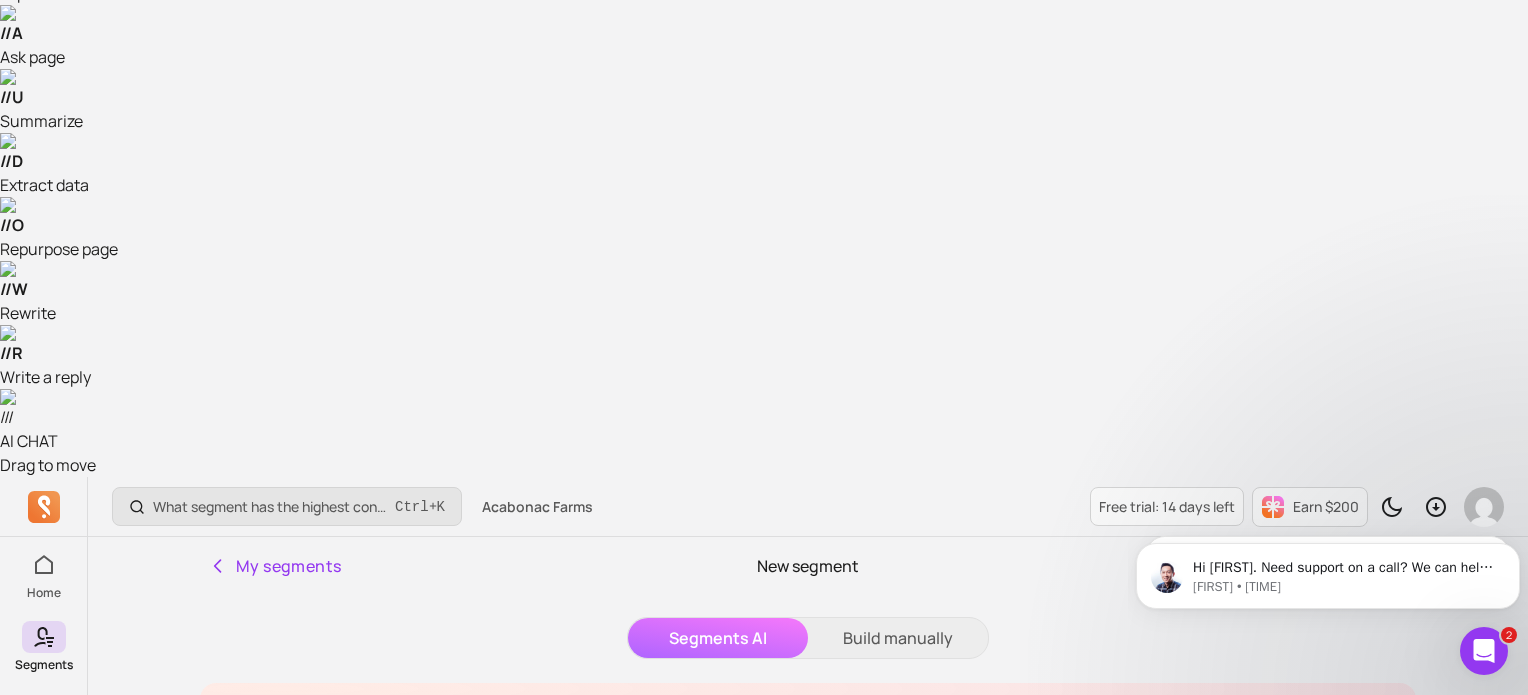 click at bounding box center (1103, 1107) 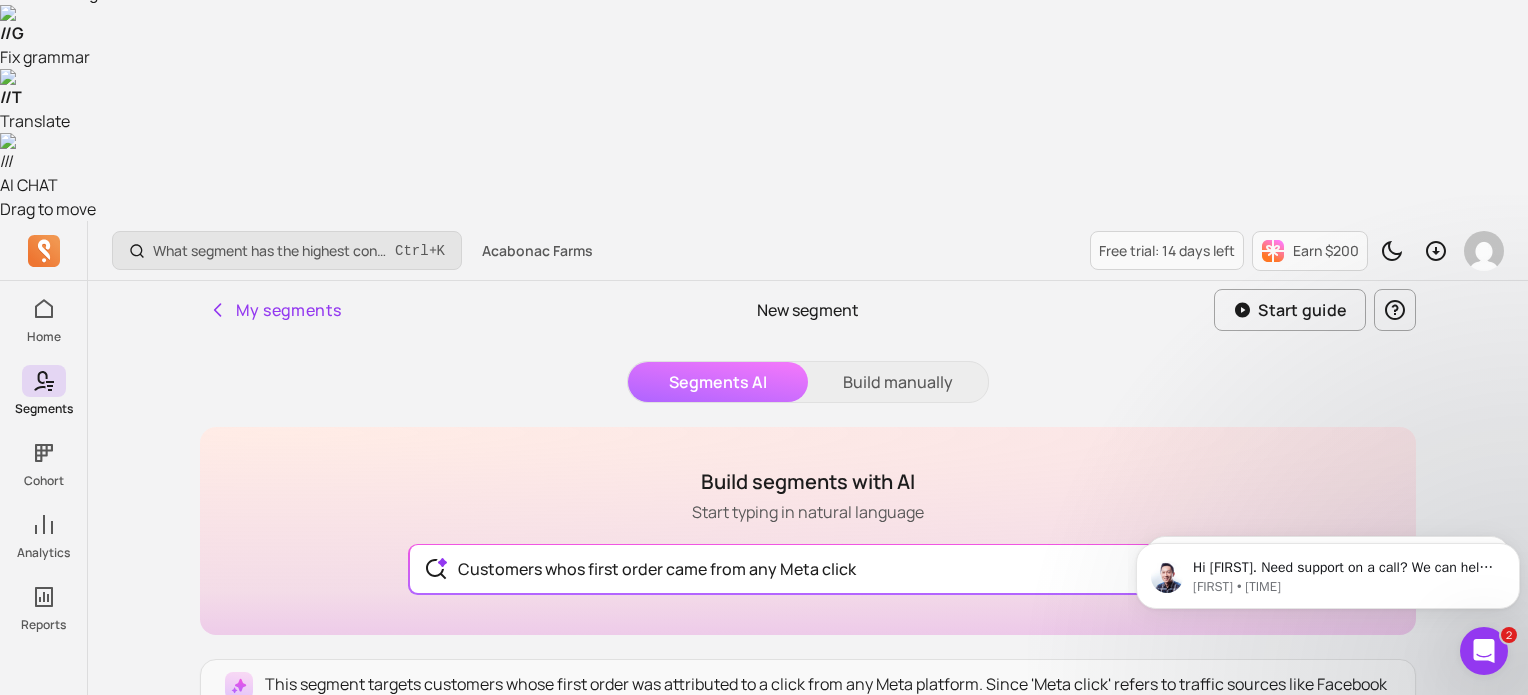 scroll, scrollTop: 0, scrollLeft: 0, axis: both 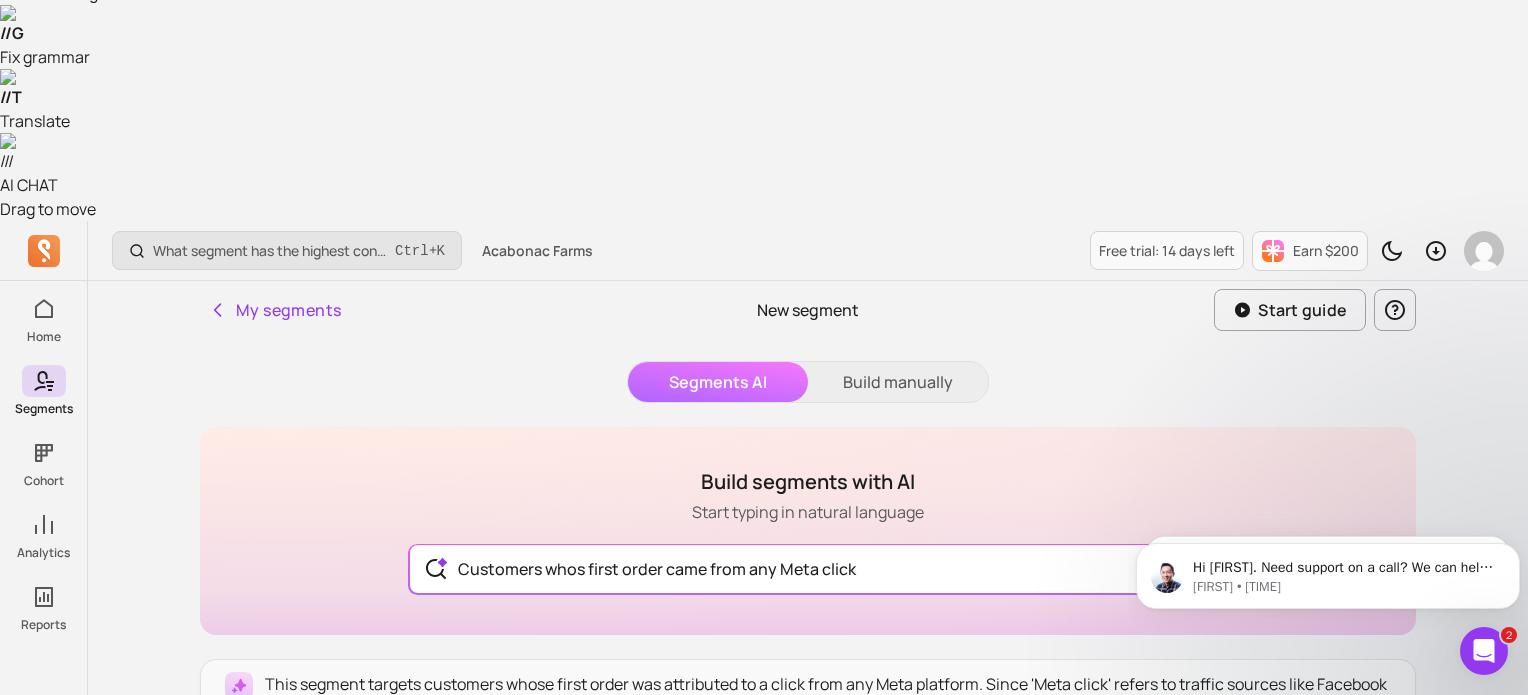 click on "option 88312 focused, 1 of 11. 11 results available. Use Up and Down to choose options, press Enter to select the currently focused option, press Escape to exit the menu, press Tab to select the option and exit the menu. facebook instagram 88312 iphone 1830279 294517 3890849 437349 457101 580111 shopify_draft_order subscription_contract web Add a filter   Quick filters" at bounding box center (808, 796) 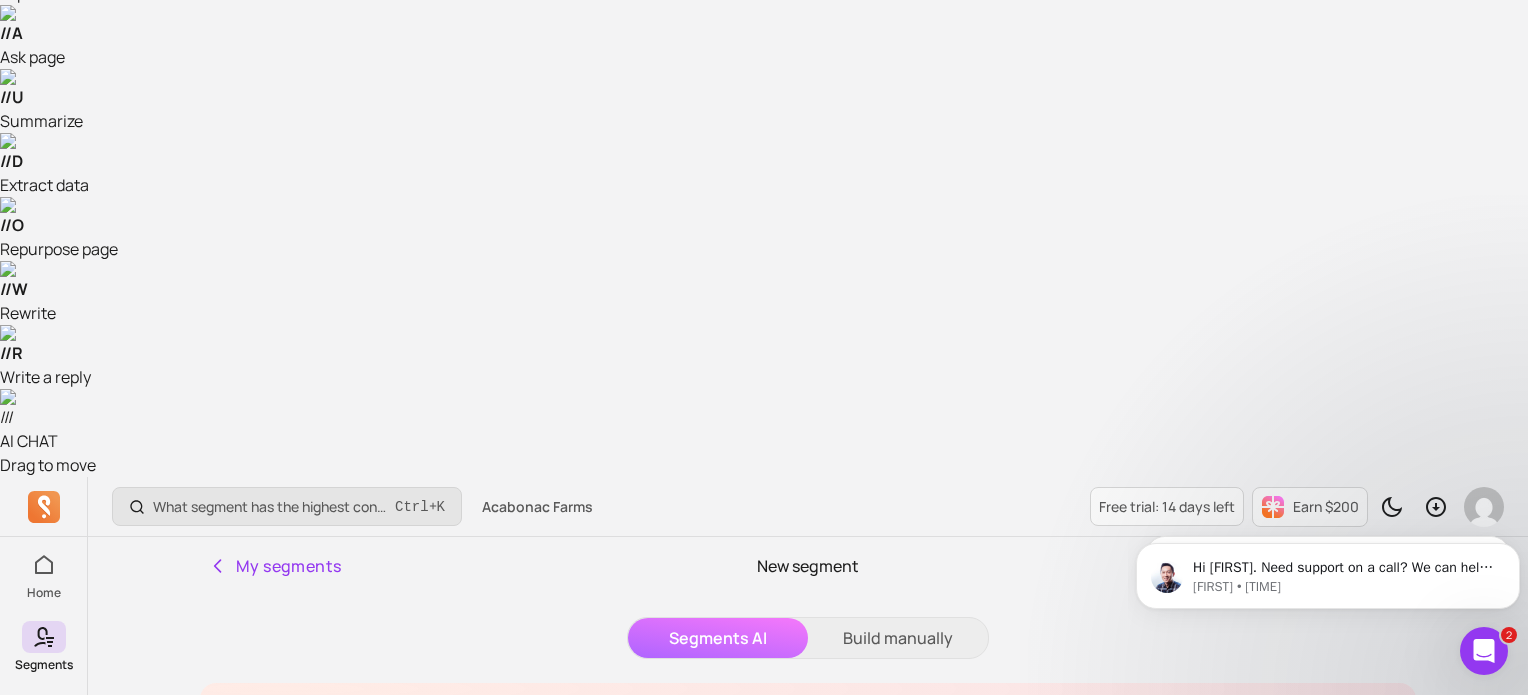 click at bounding box center (653, 1106) 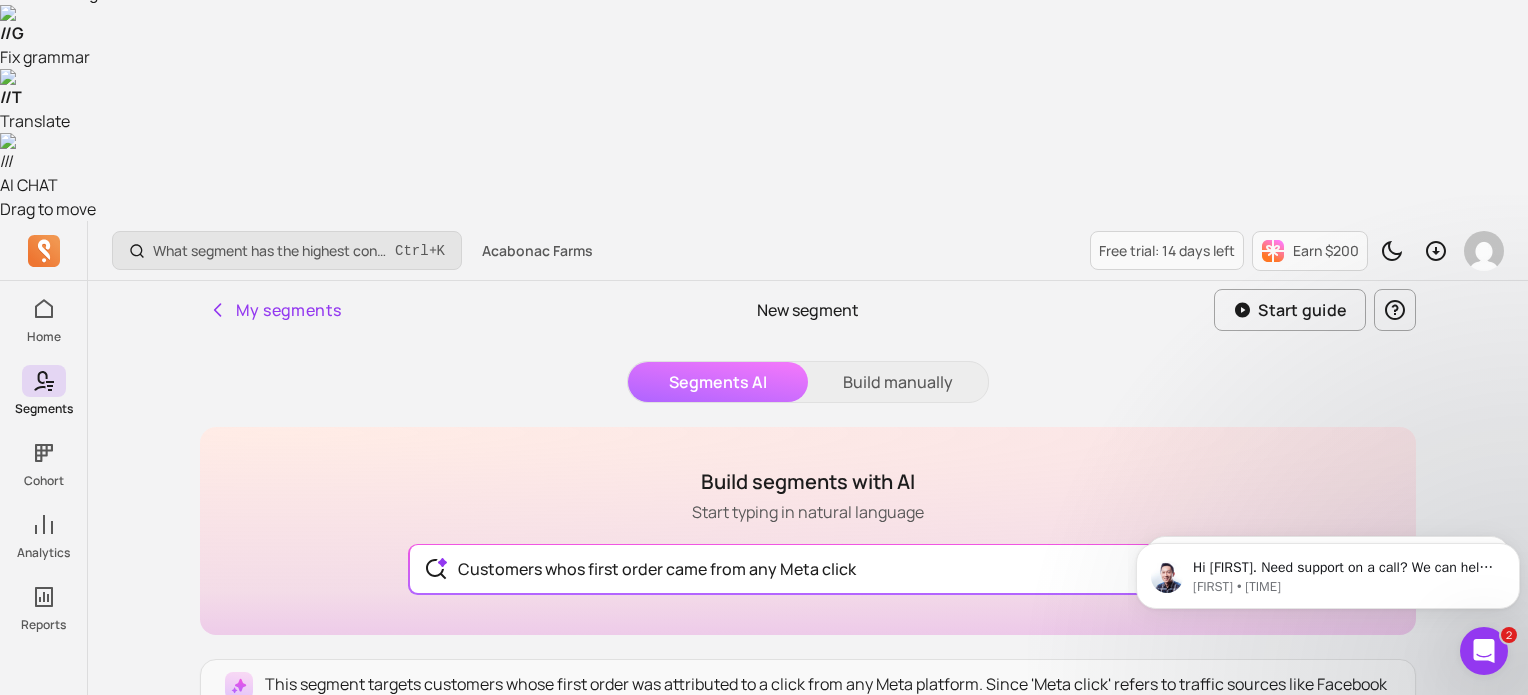 click at bounding box center (653, 850) 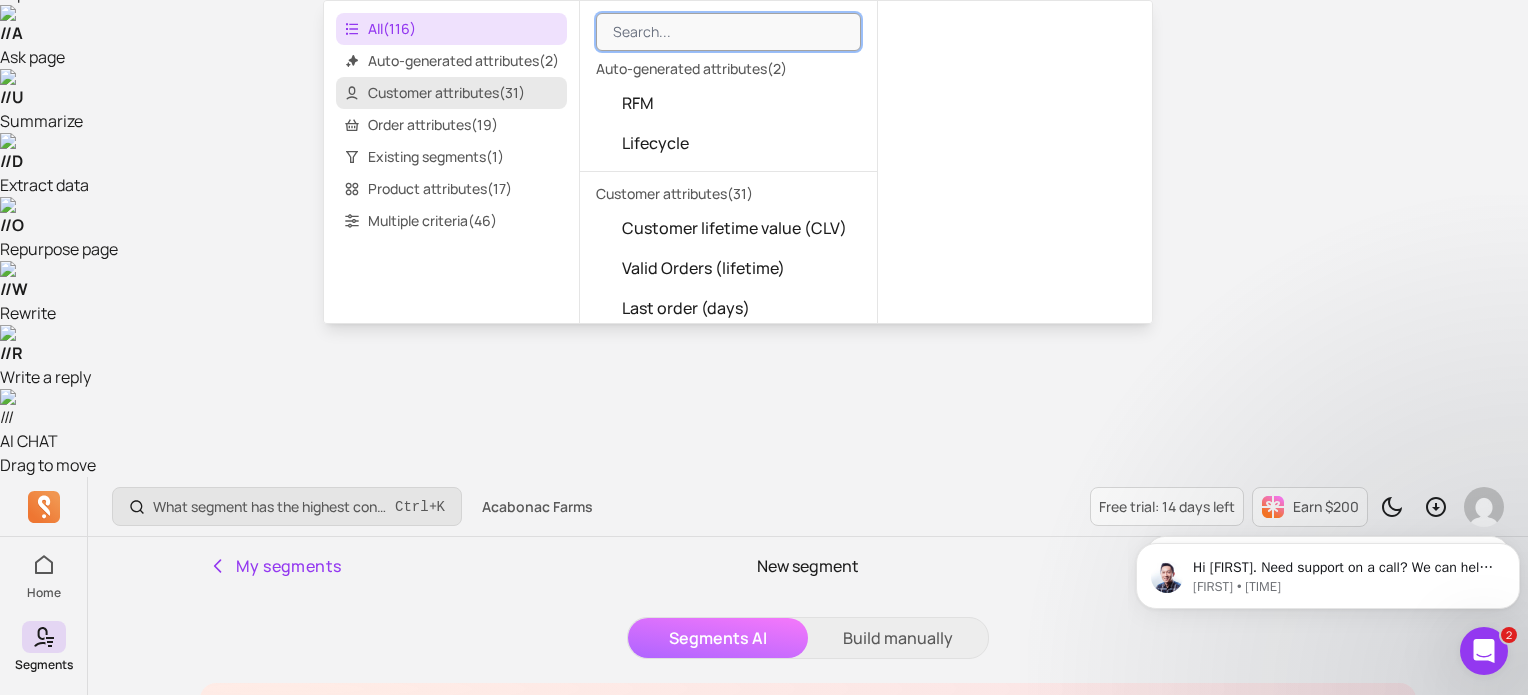 click on "Customer attributes  ( 31 )" at bounding box center [451, 93] 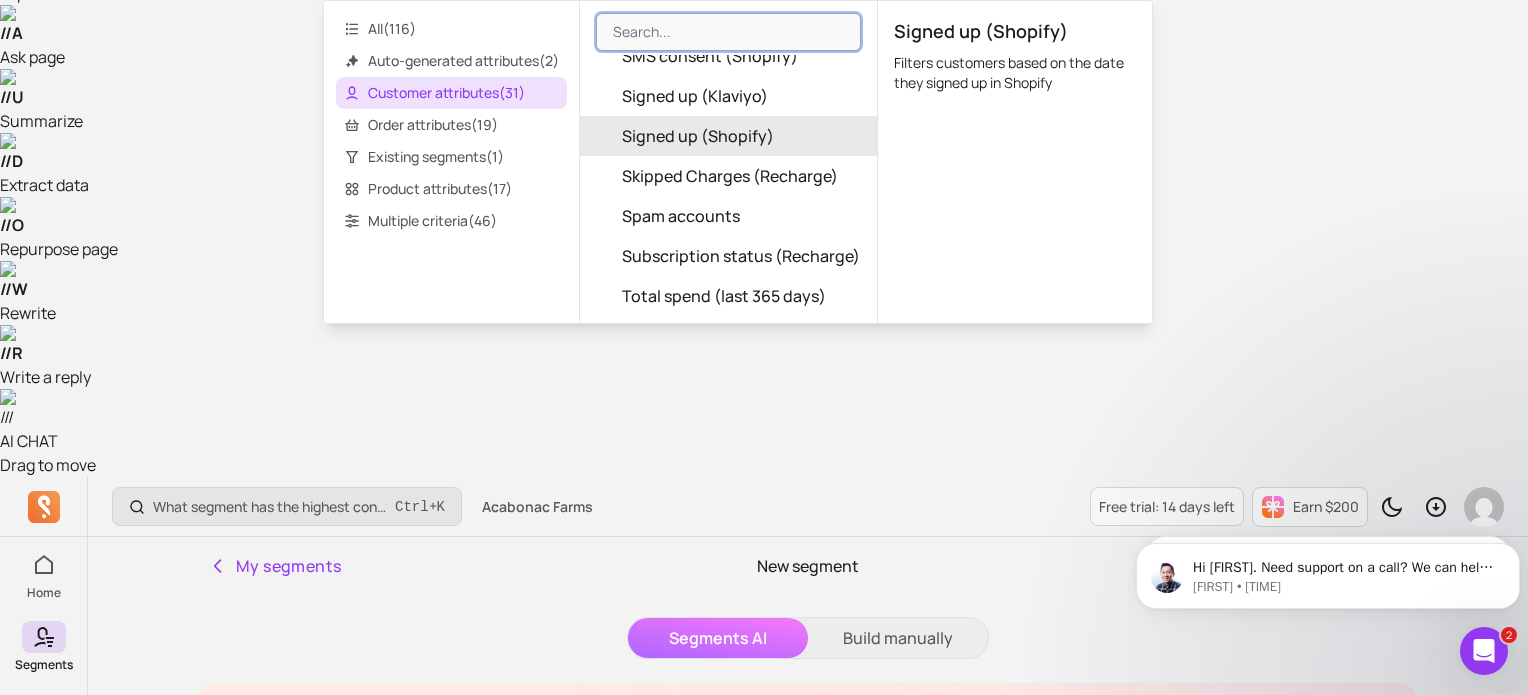 scroll, scrollTop: 988, scrollLeft: 0, axis: vertical 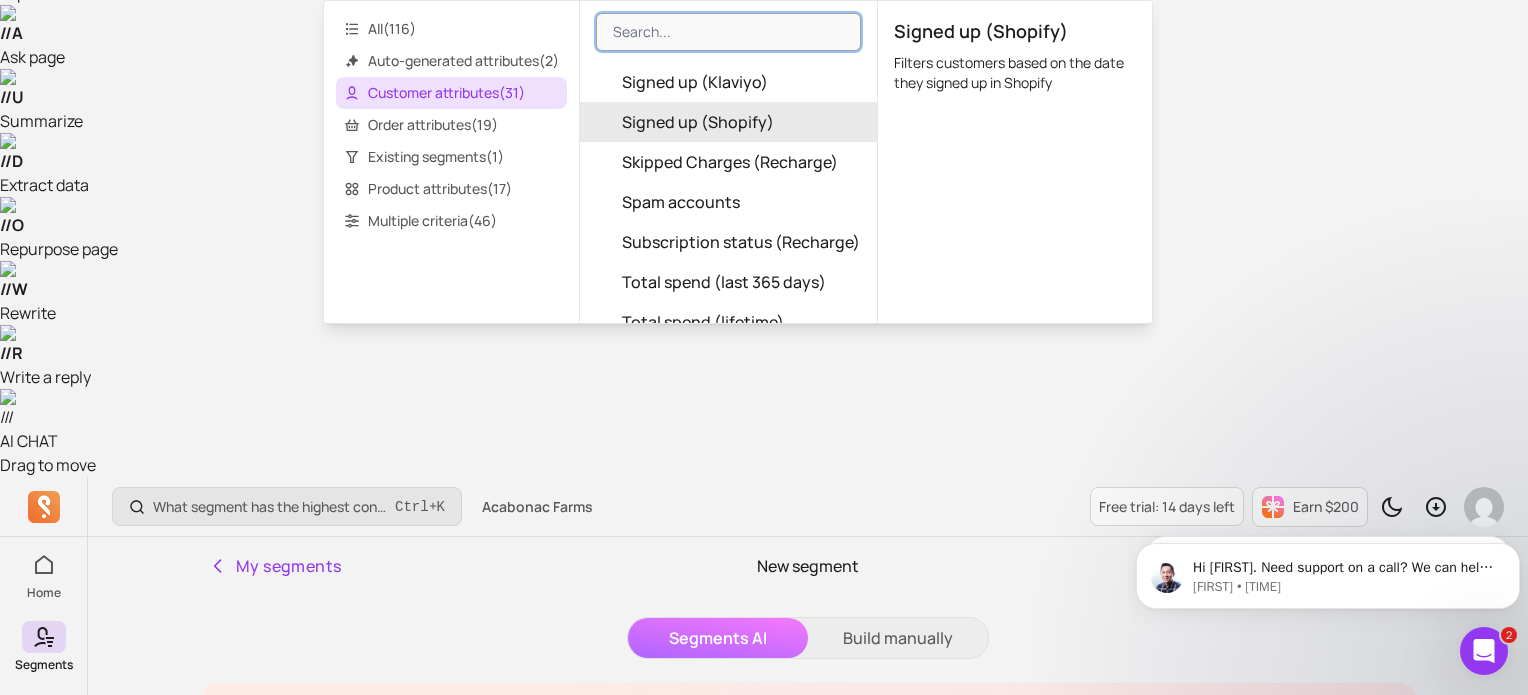click on "Reset Save segment" at bounding box center [808, 1235] 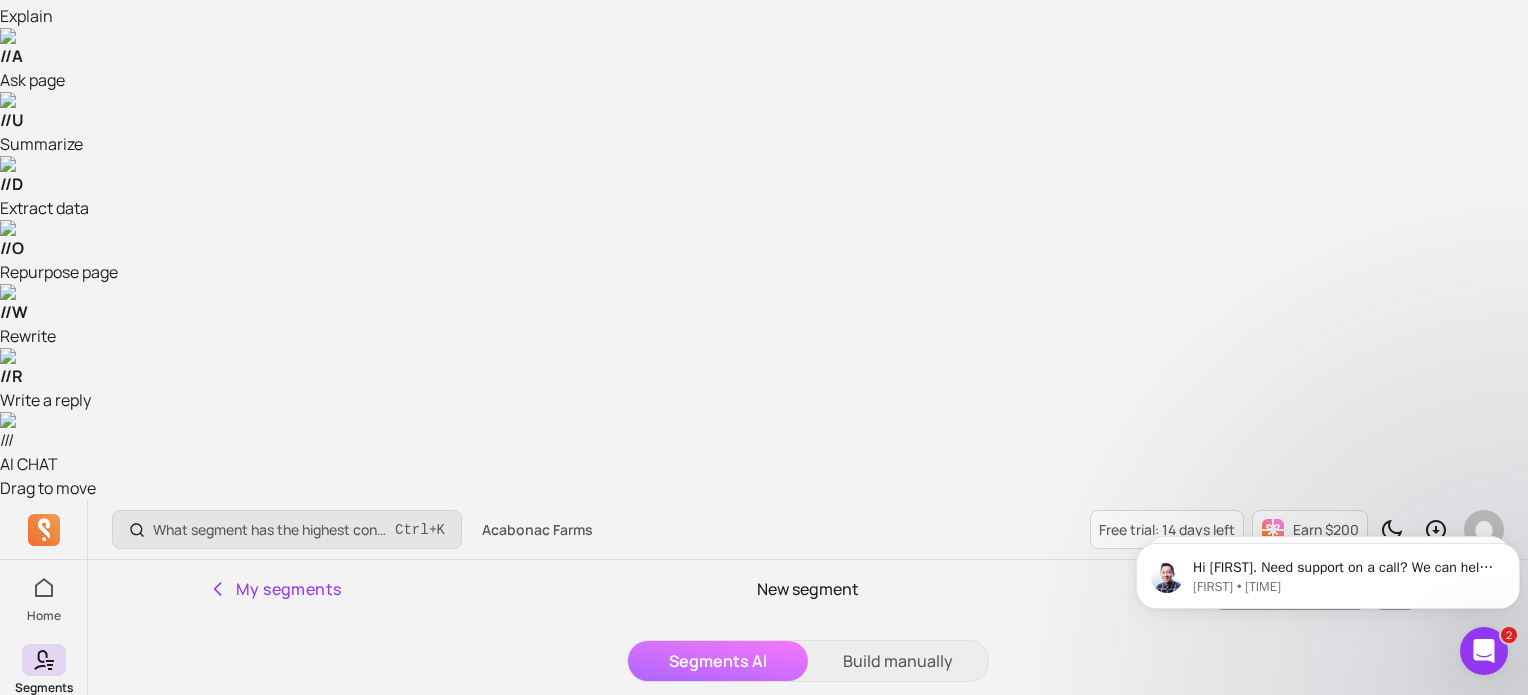 scroll, scrollTop: 252, scrollLeft: 0, axis: vertical 